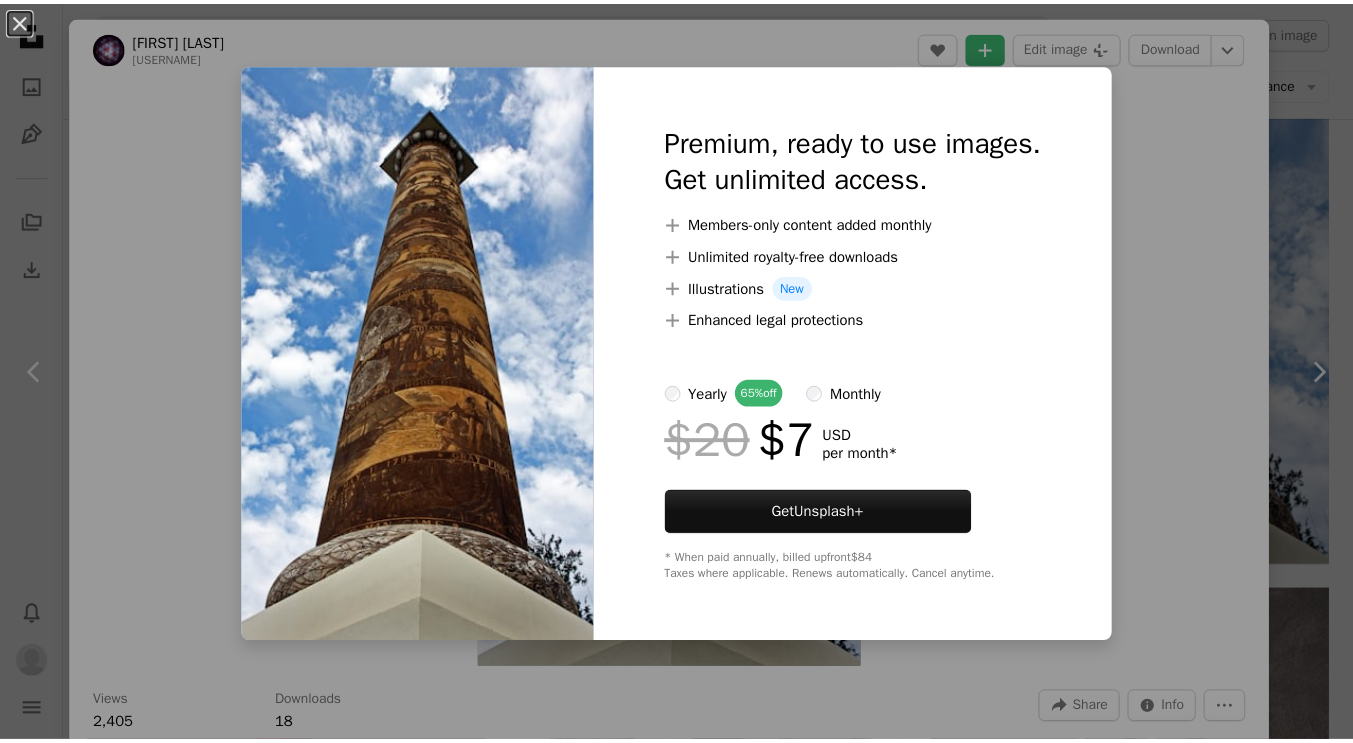 scroll, scrollTop: 1086, scrollLeft: 0, axis: vertical 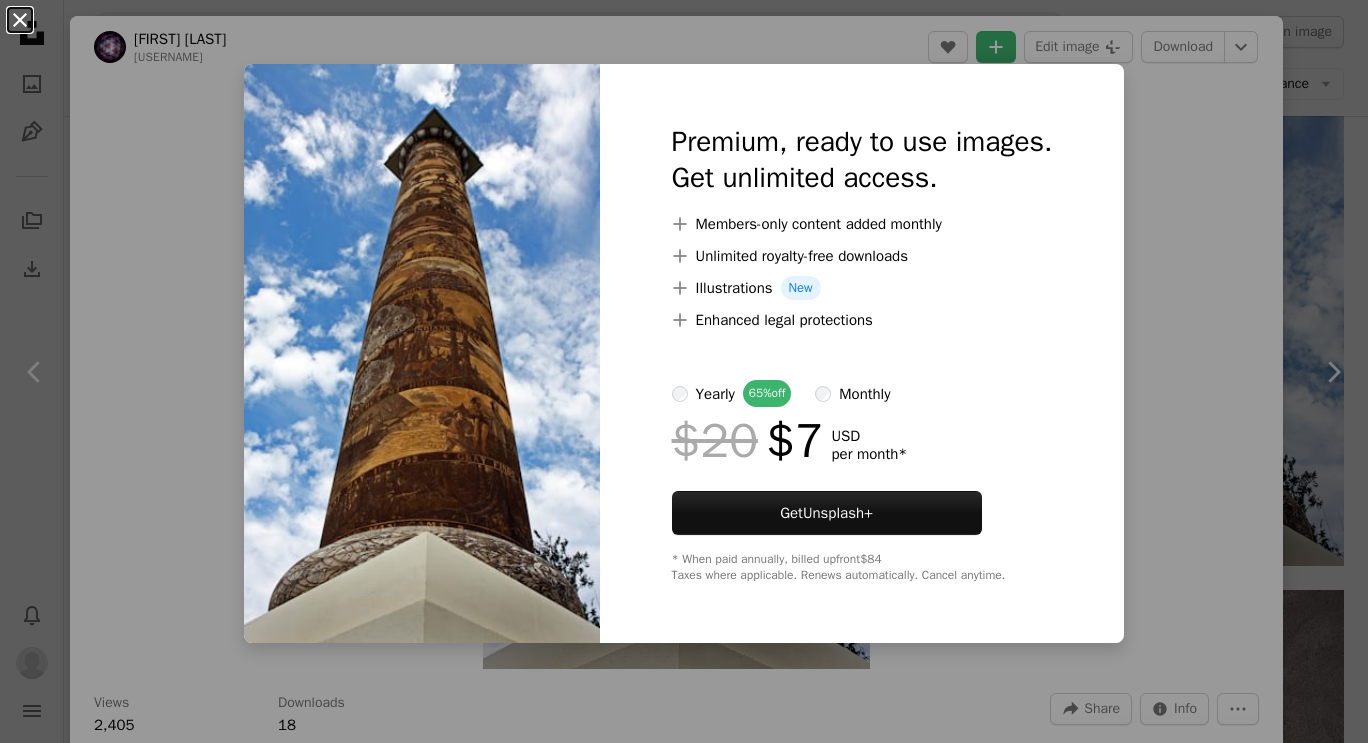 click on "An X shape" at bounding box center [20, 20] 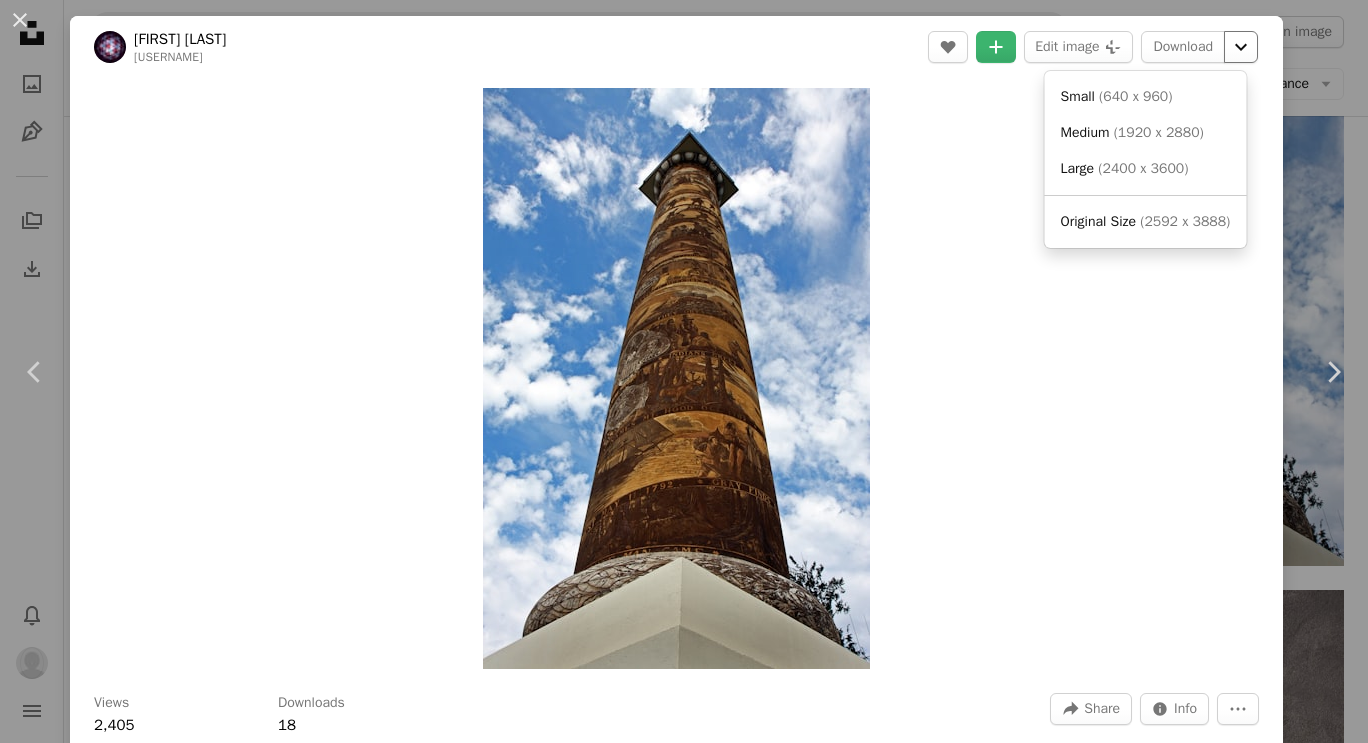 click on "Chevron down" 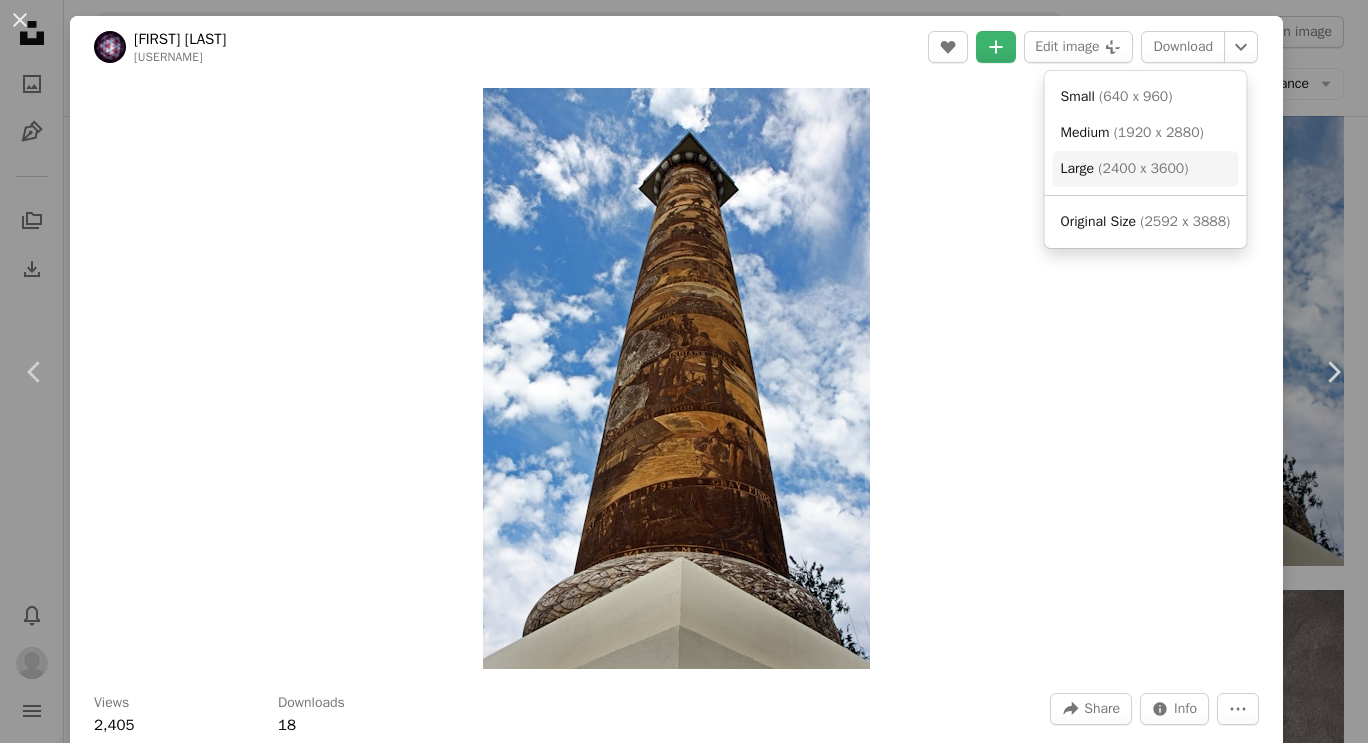 click on "( 2400 x 3600 )" at bounding box center [1143, 168] 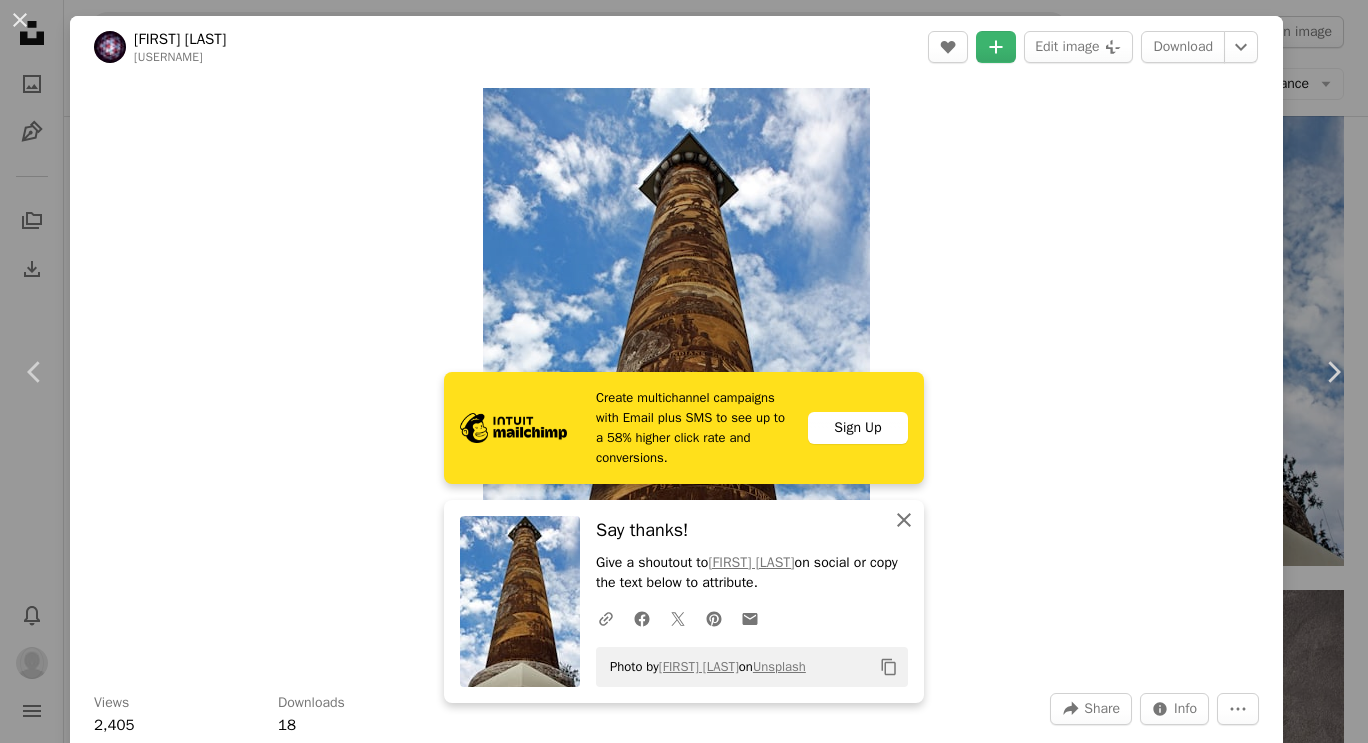 click 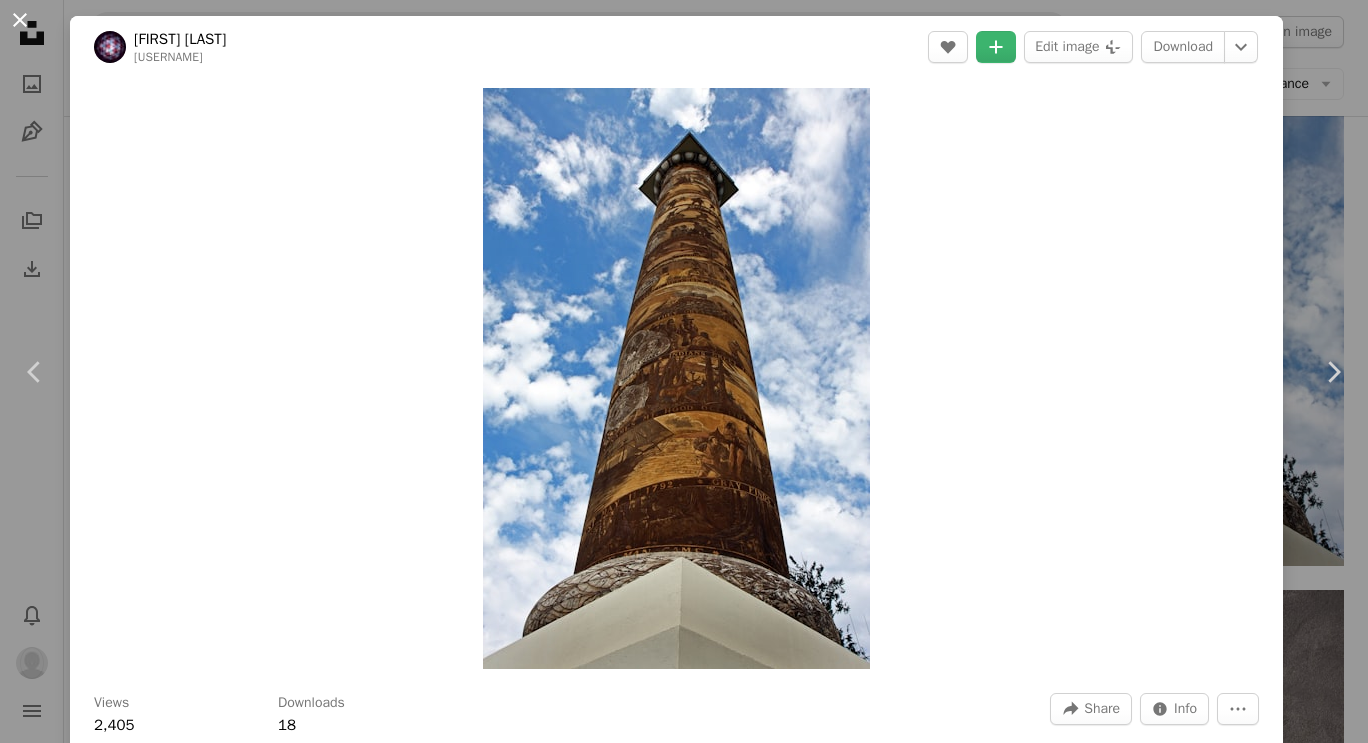 click on "An X shape" at bounding box center [20, 20] 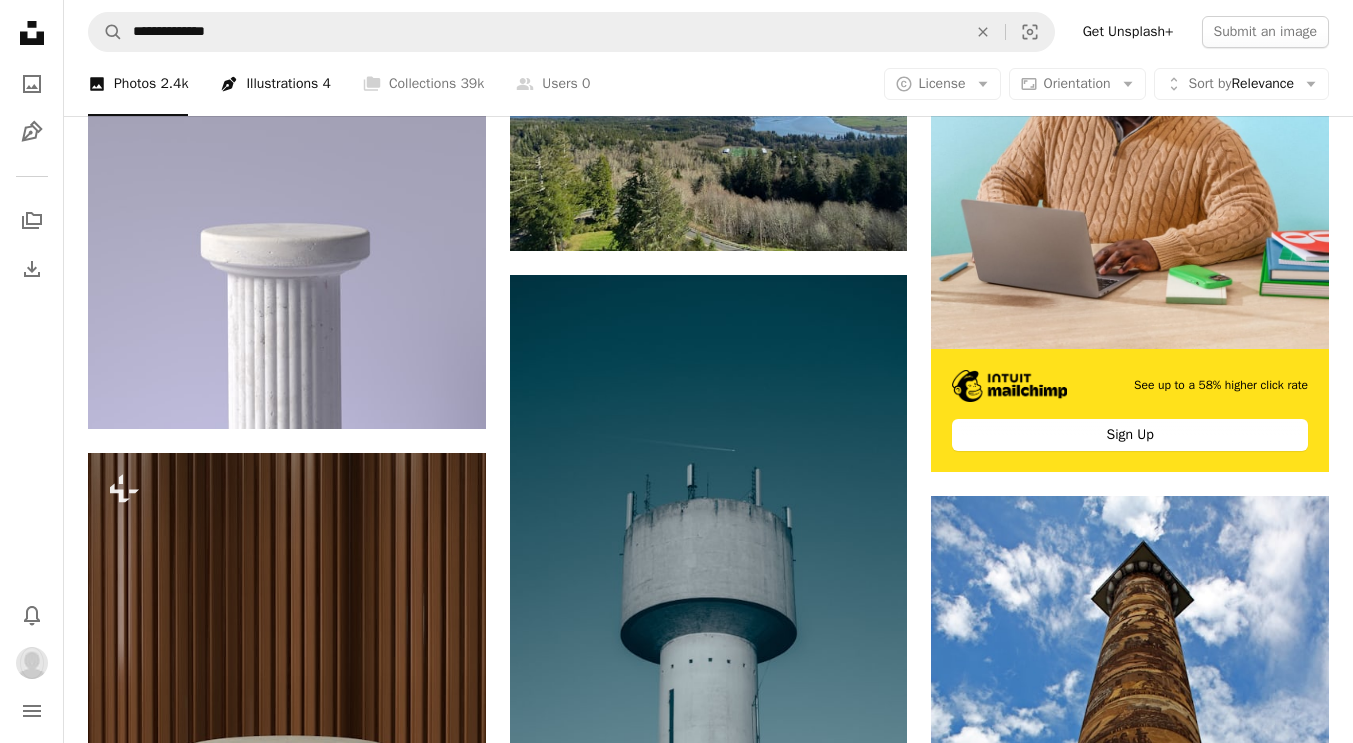 scroll, scrollTop: 546, scrollLeft: 0, axis: vertical 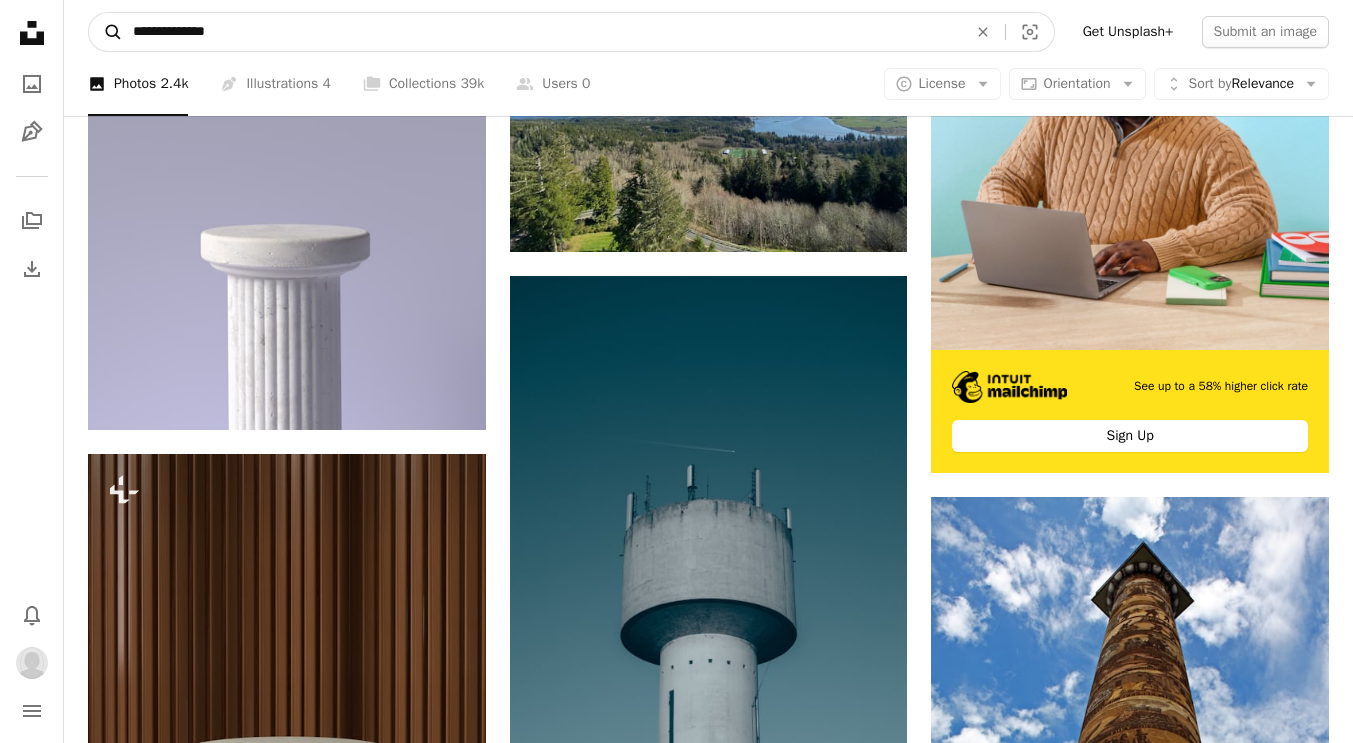 drag, startPoint x: 243, startPoint y: 32, endPoint x: 104, endPoint y: 33, distance: 139.0036 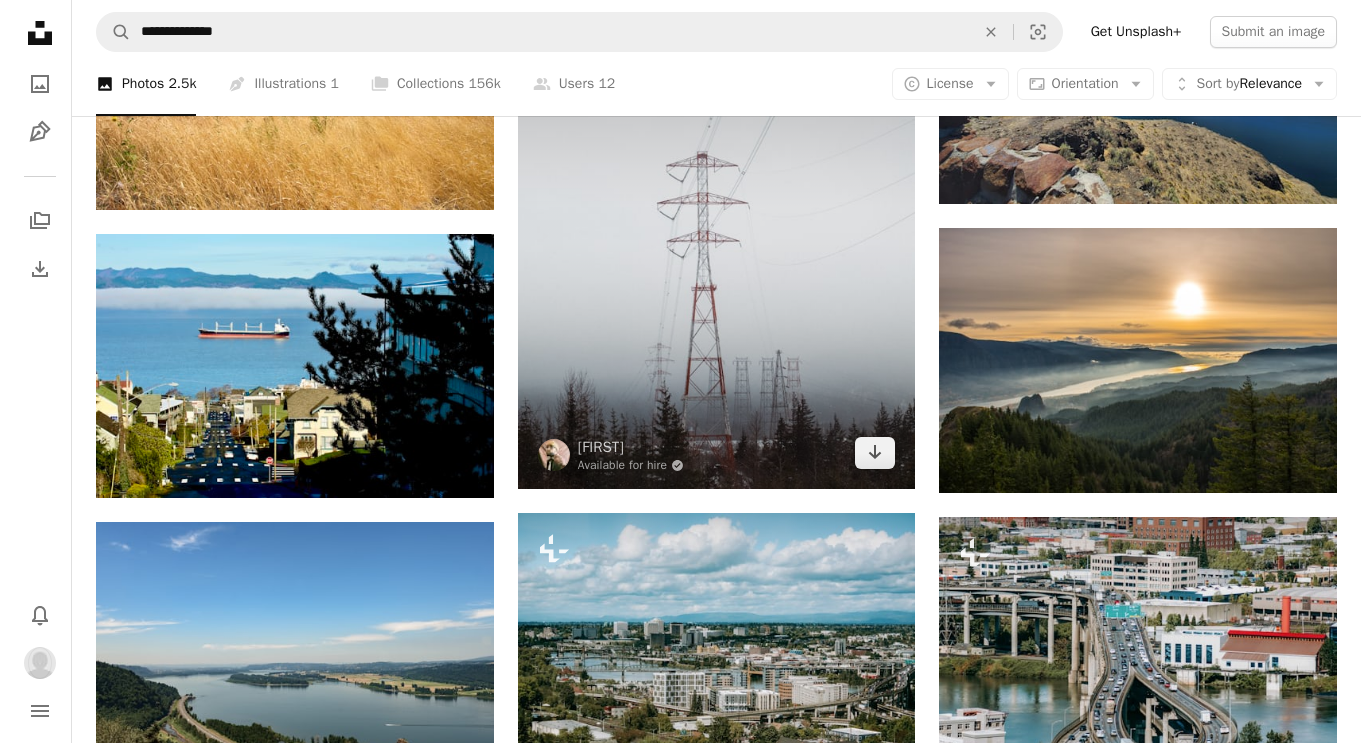 scroll, scrollTop: 1138, scrollLeft: 0, axis: vertical 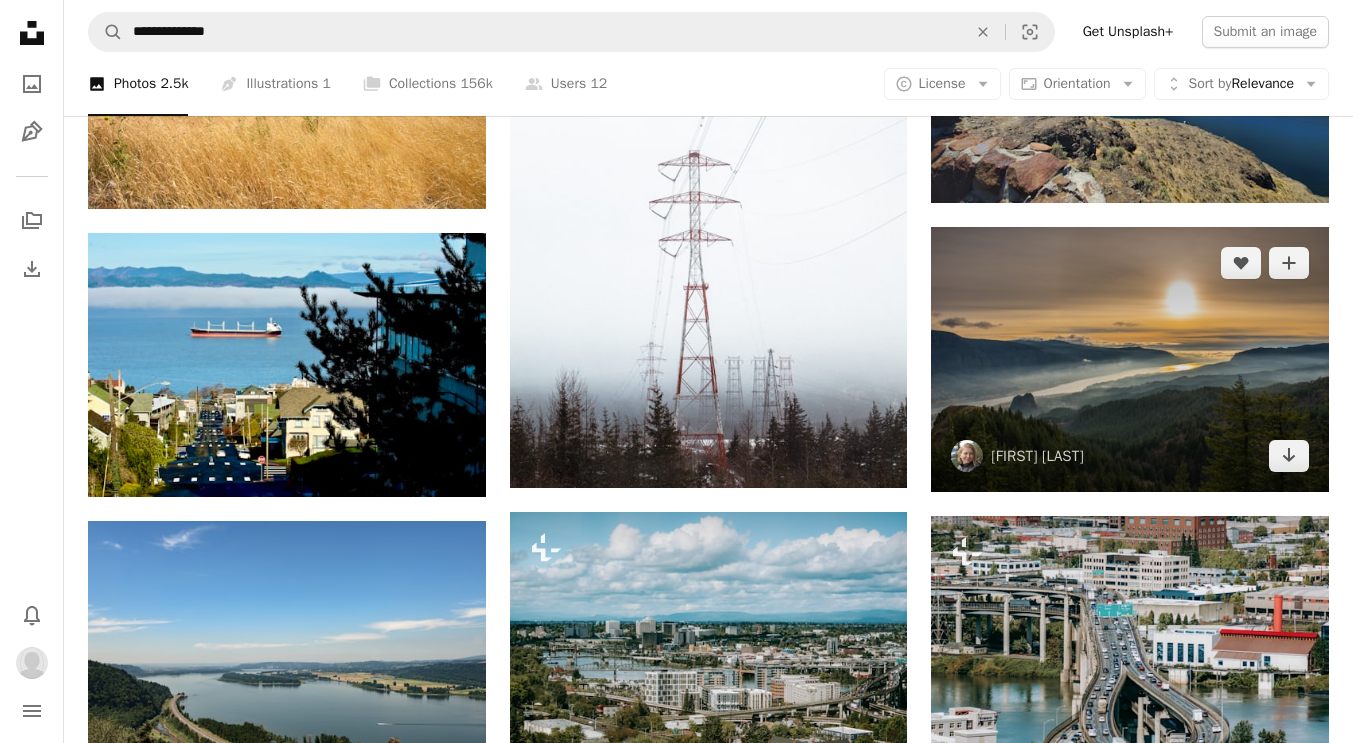 click at bounding box center [1130, 359] 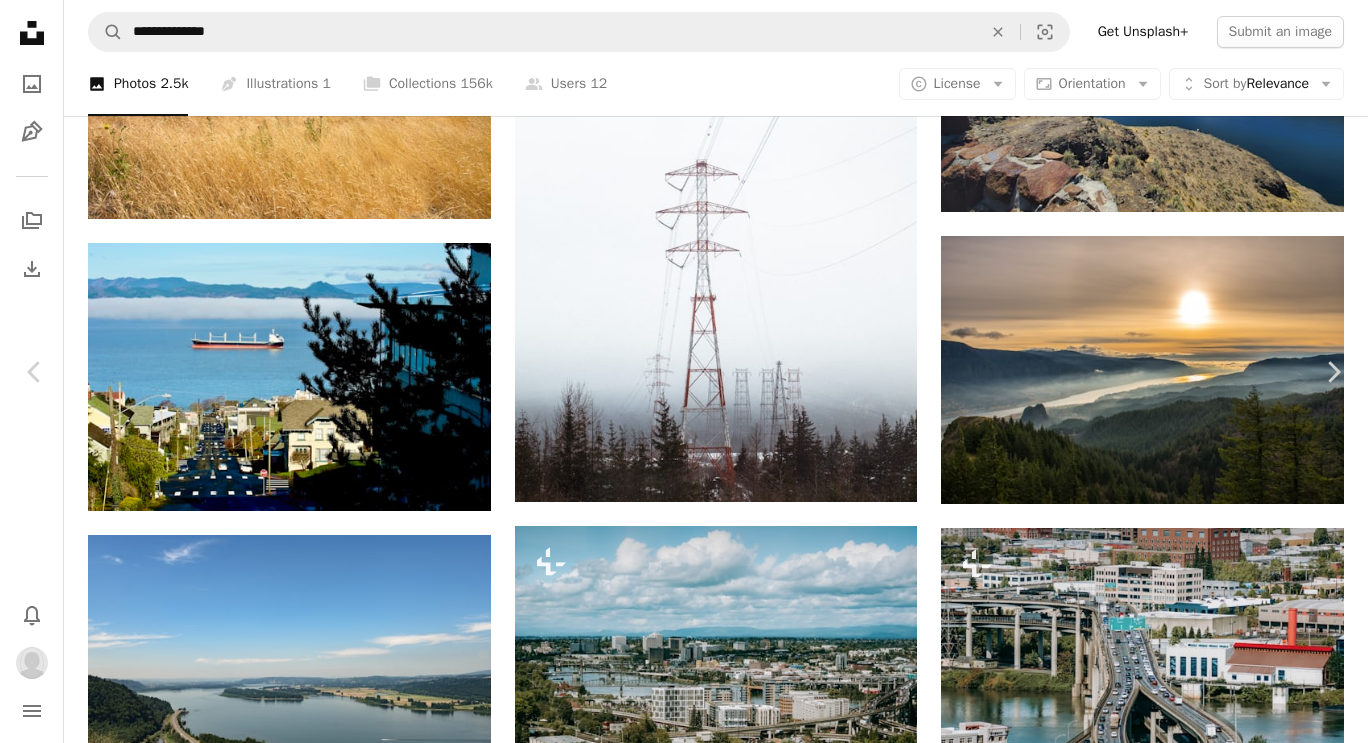 scroll, scrollTop: 0, scrollLeft: 0, axis: both 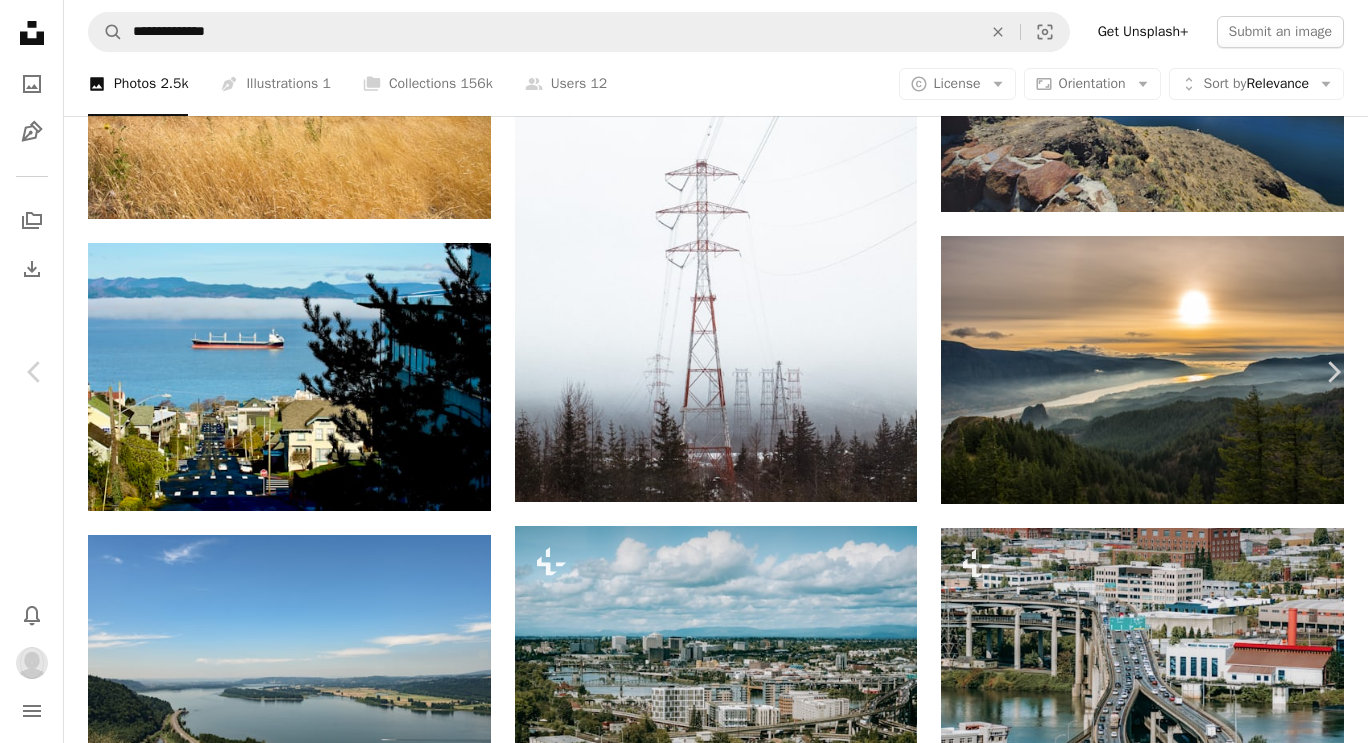 click on "An X shape" at bounding box center [20, 20] 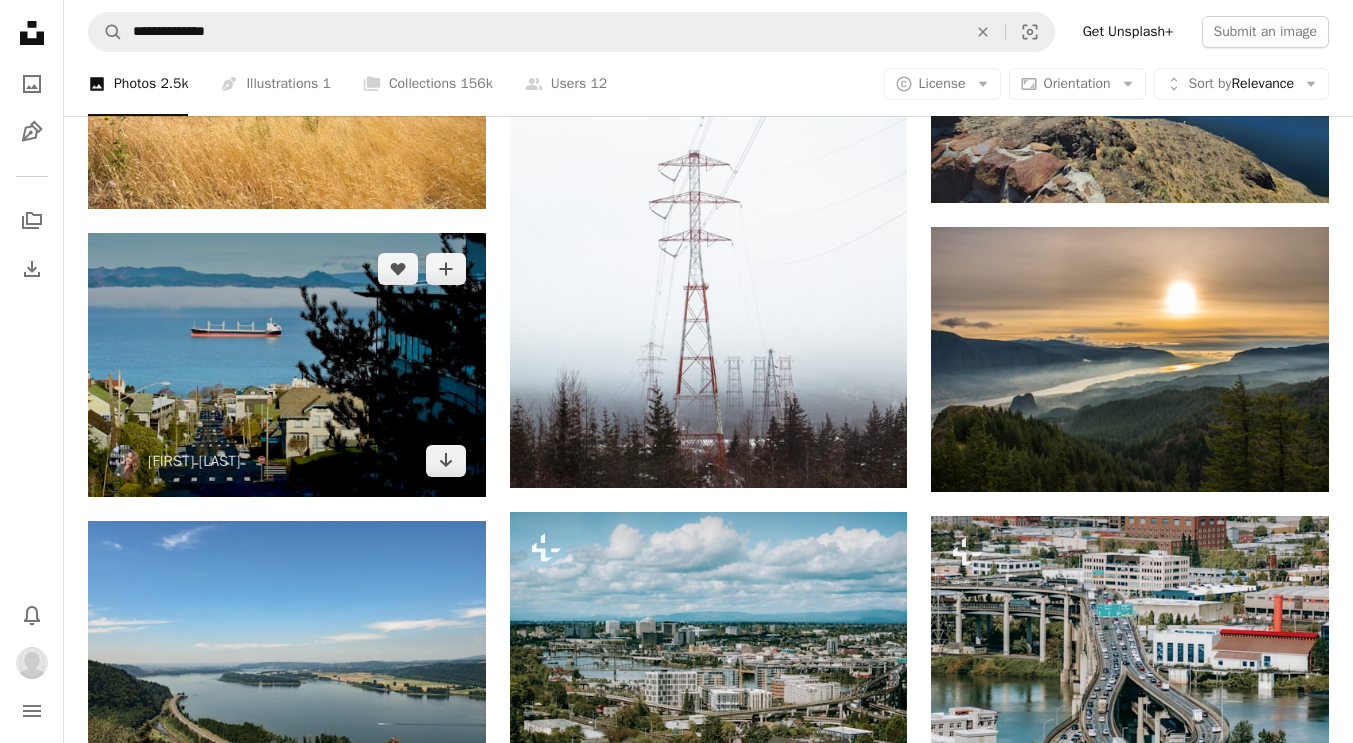 click at bounding box center [287, 365] 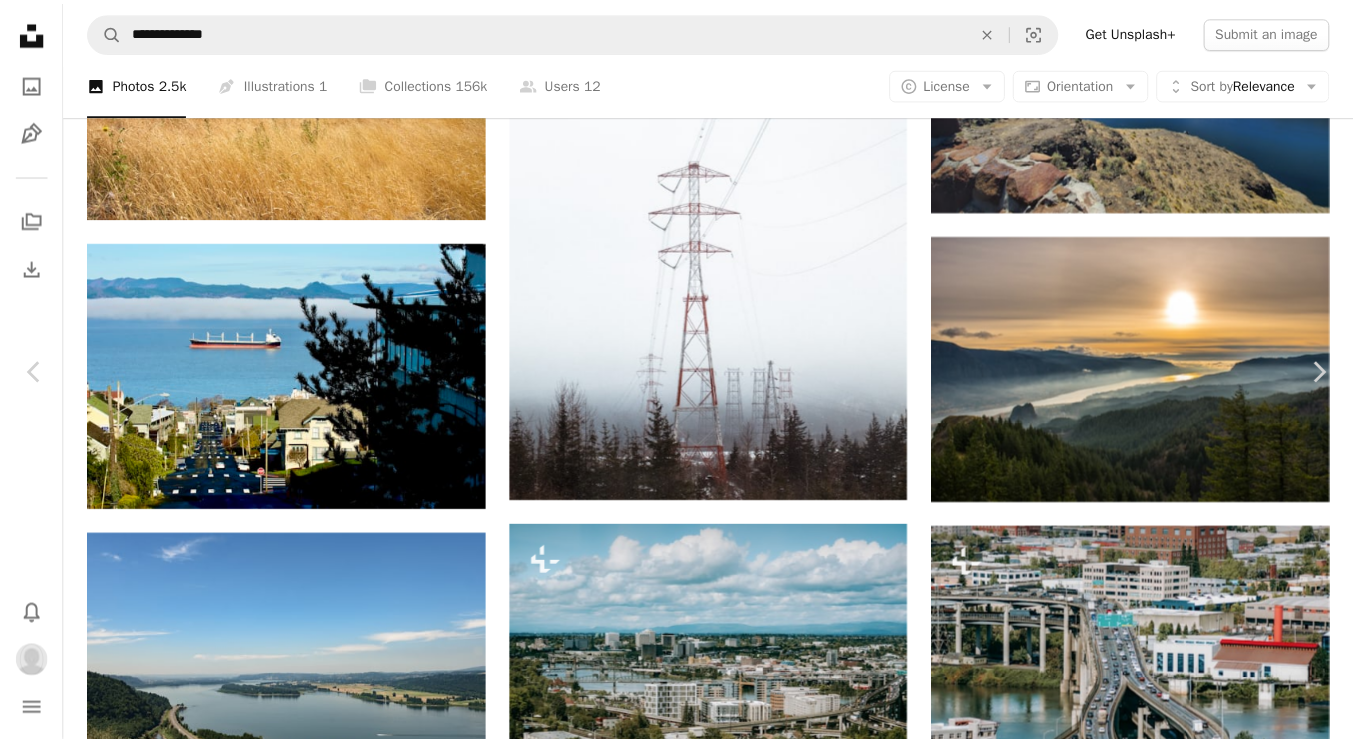 scroll, scrollTop: 0, scrollLeft: 0, axis: both 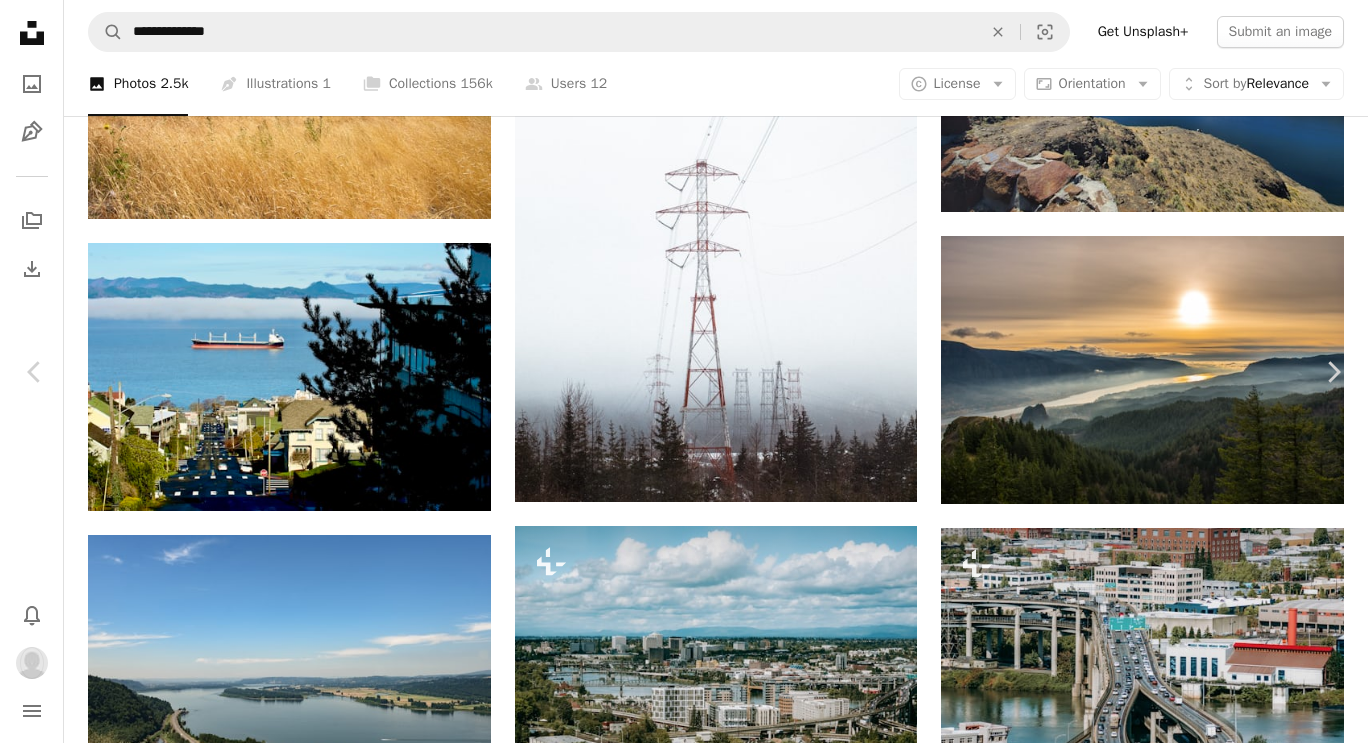 click on "A plus sign" 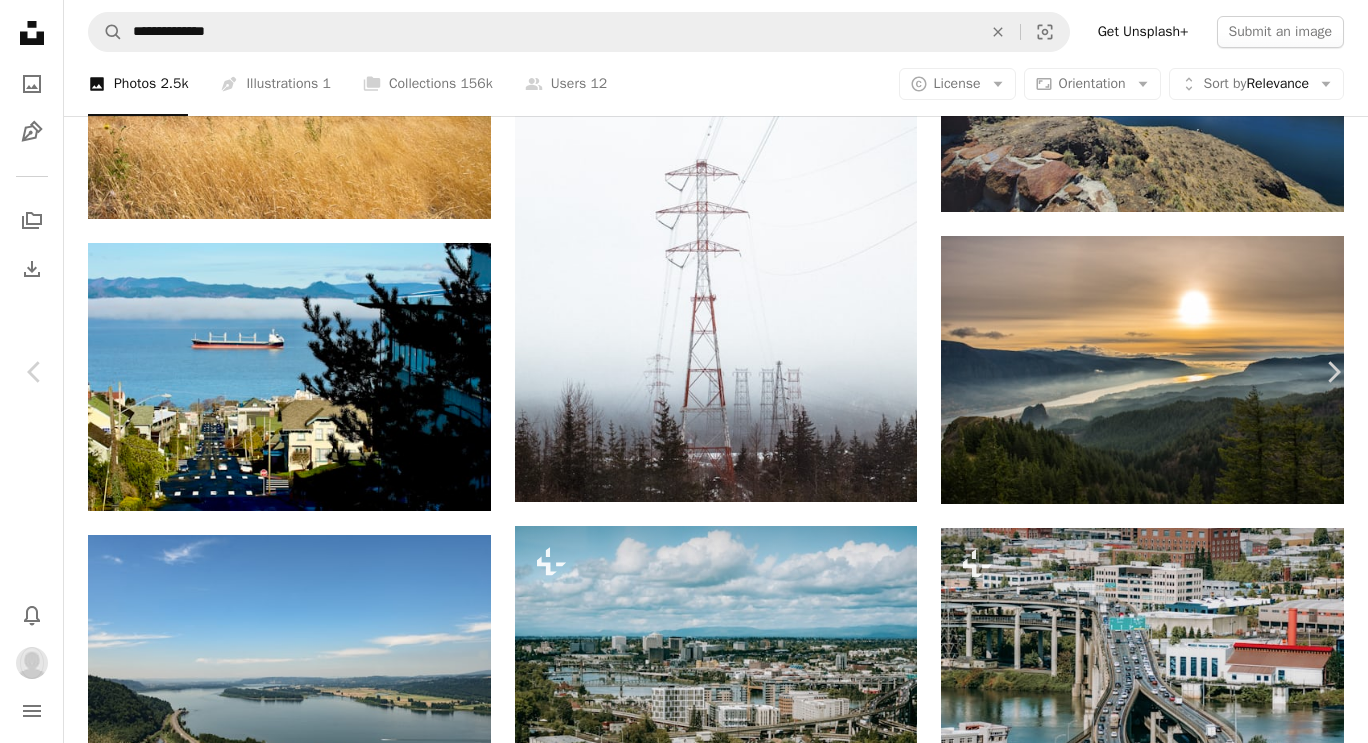 click on "A lock Astoria Images" at bounding box center (839, 3564) 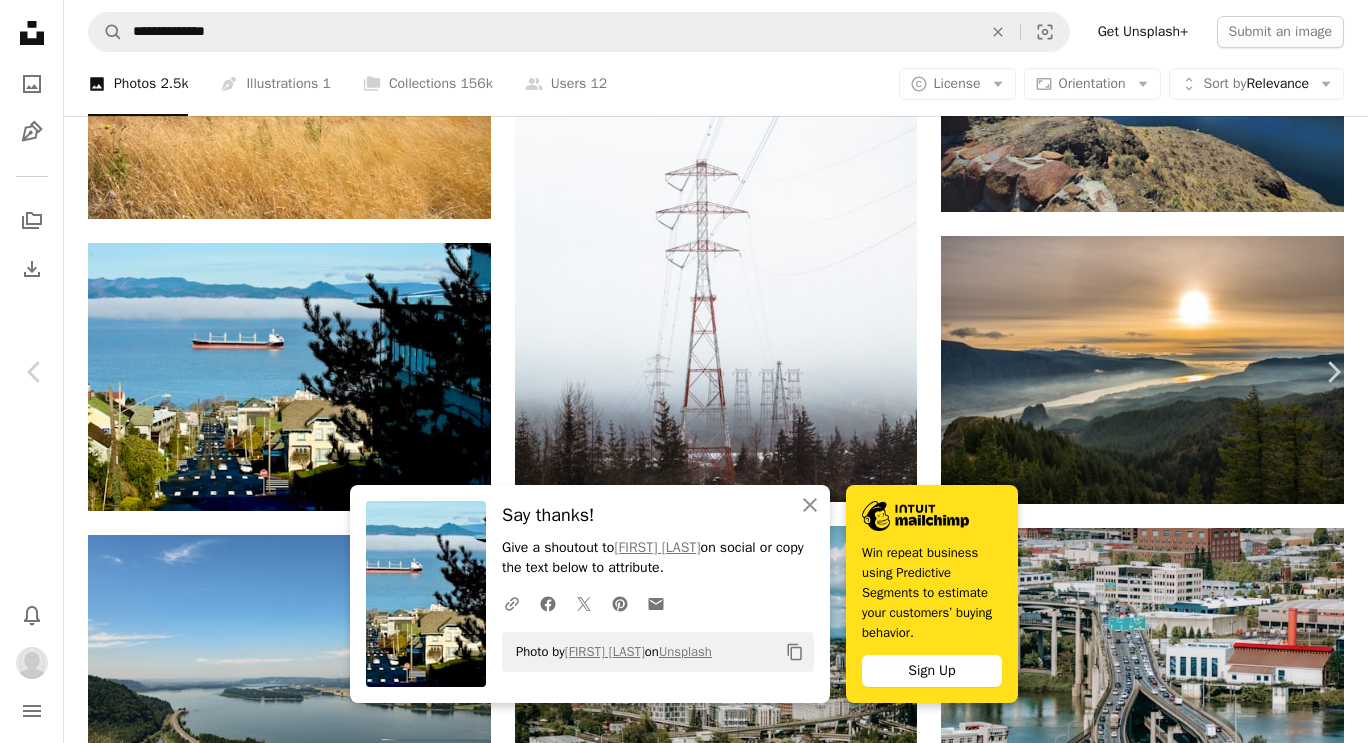 click on "Chevron down" at bounding box center [1241, 3297] 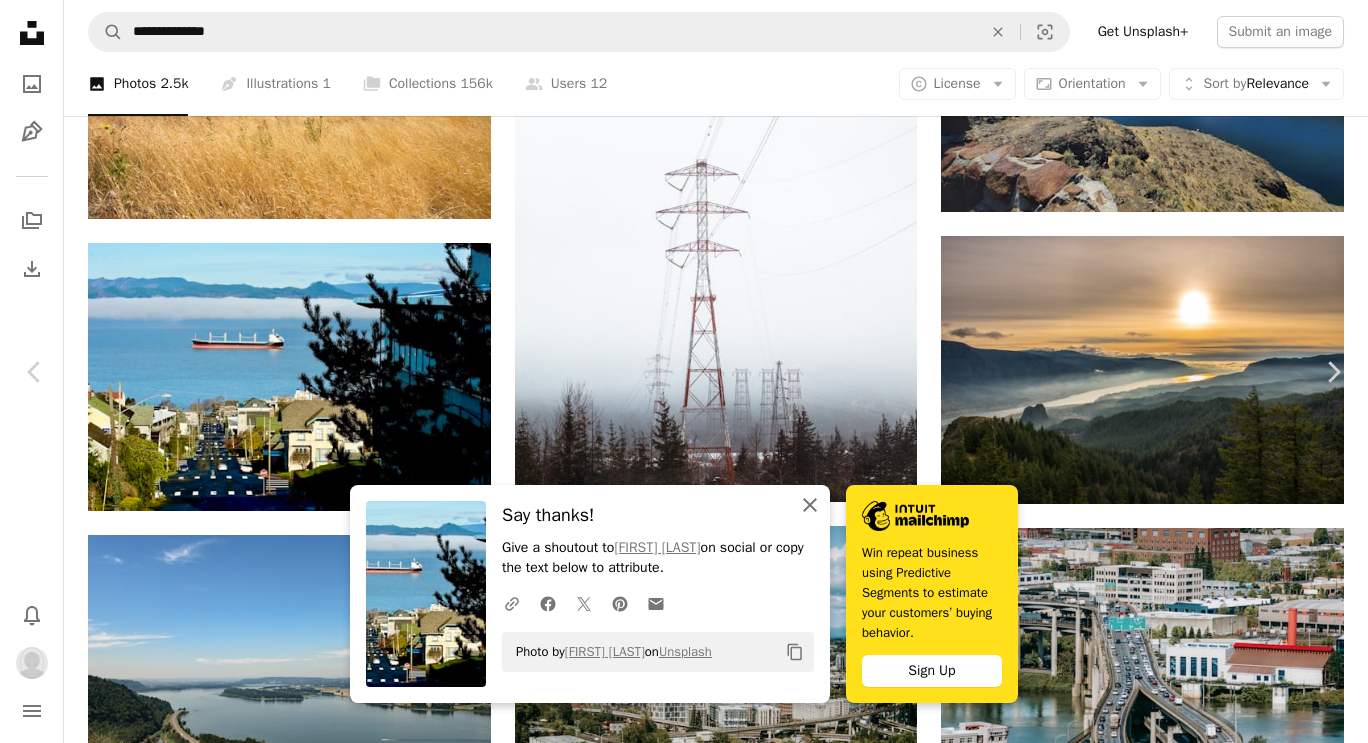 click 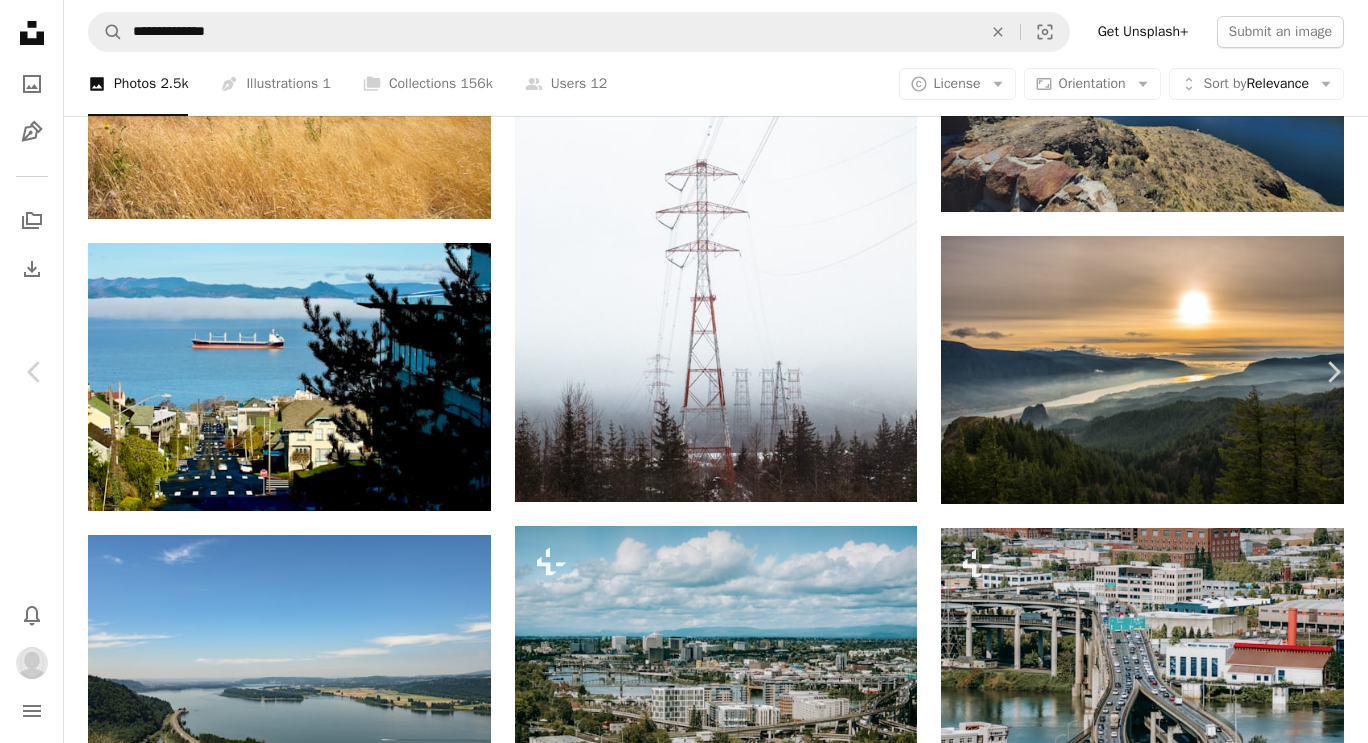 click on "An X shape" at bounding box center (20, 20) 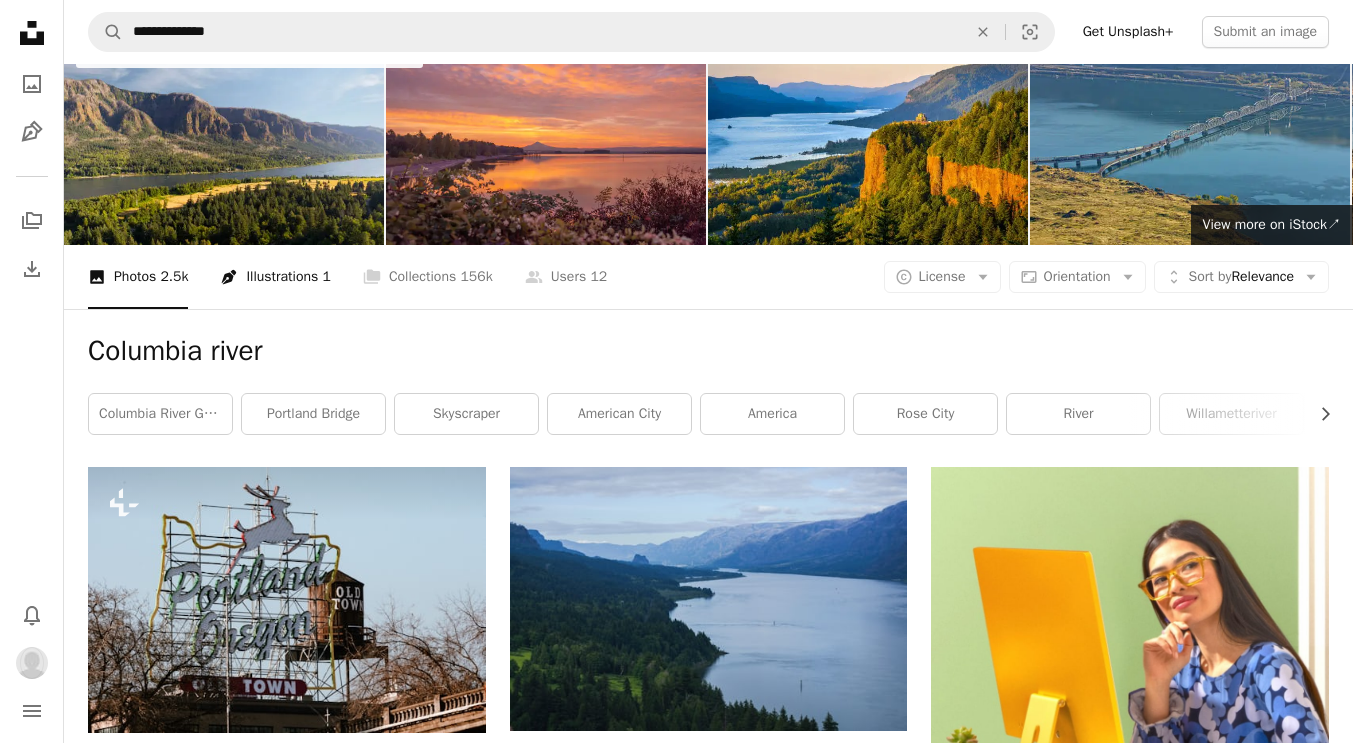 scroll, scrollTop: 0, scrollLeft: 0, axis: both 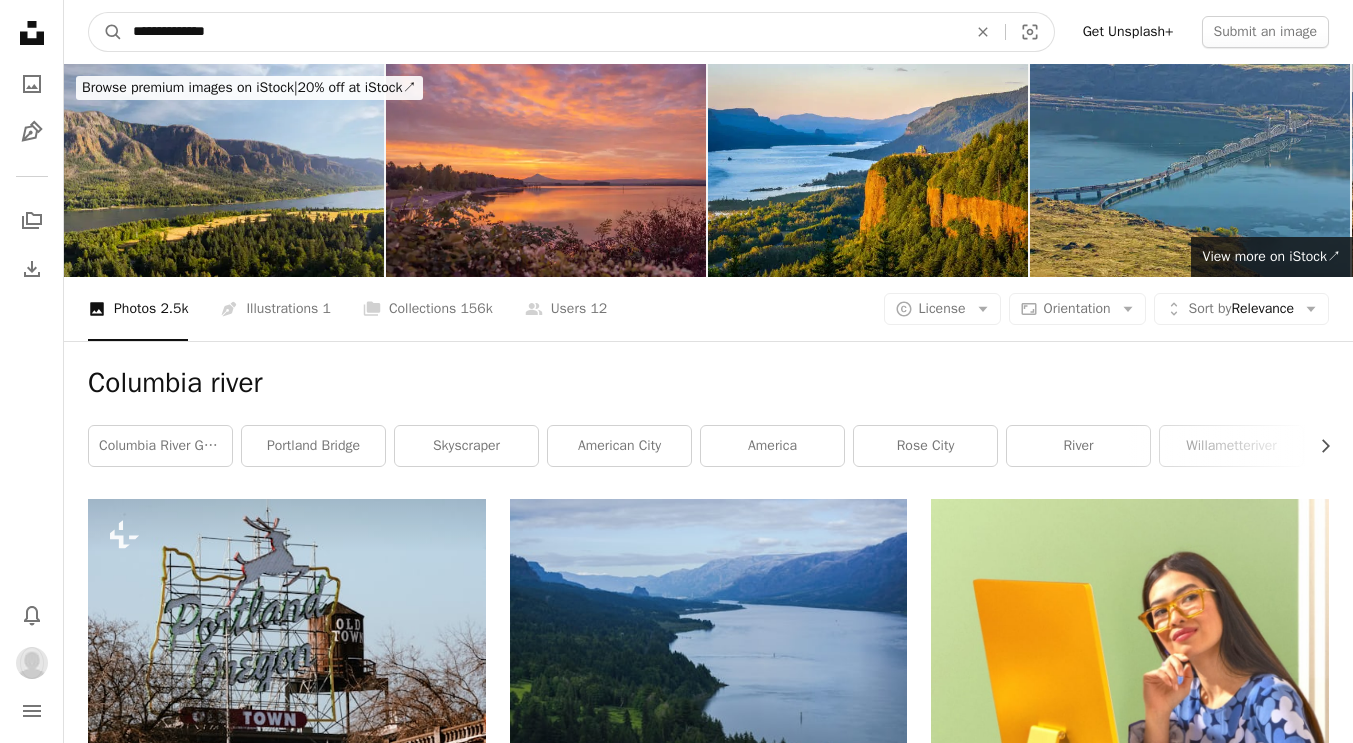 click on "**********" at bounding box center [542, 32] 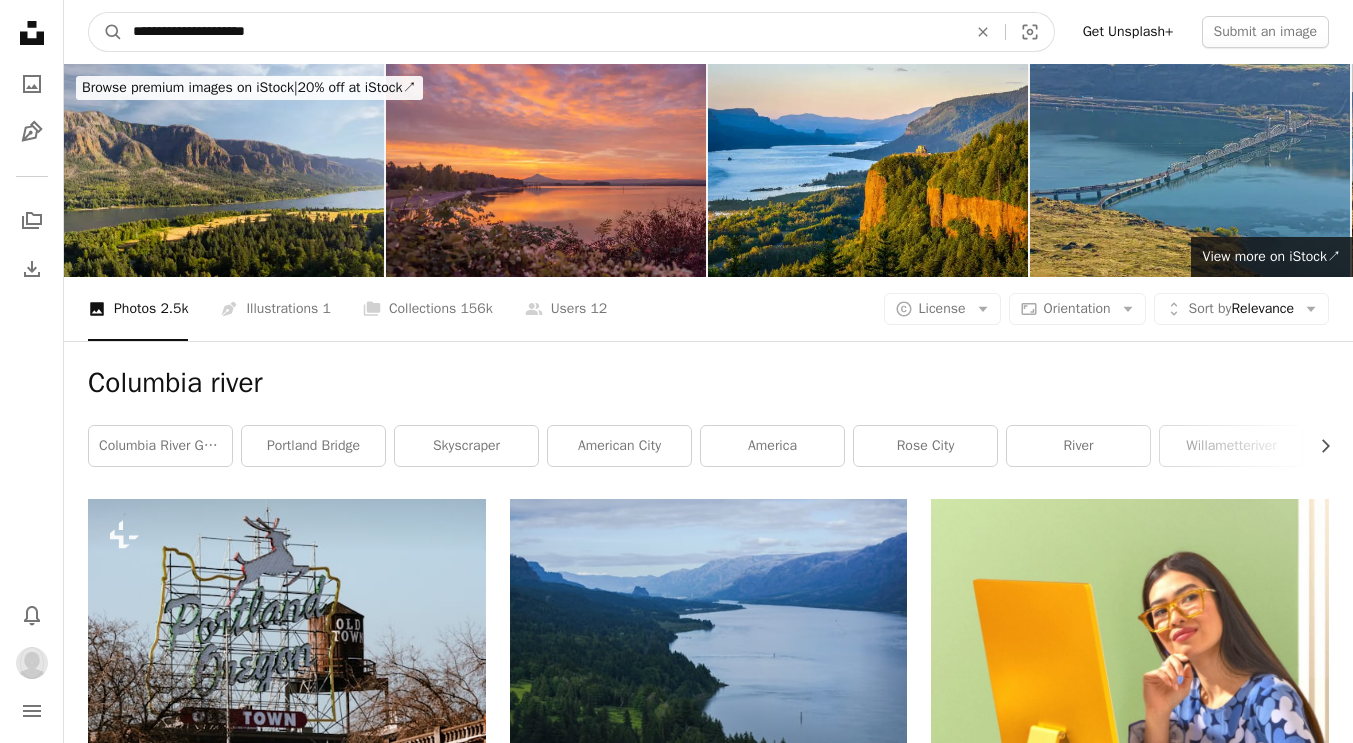 type on "**********" 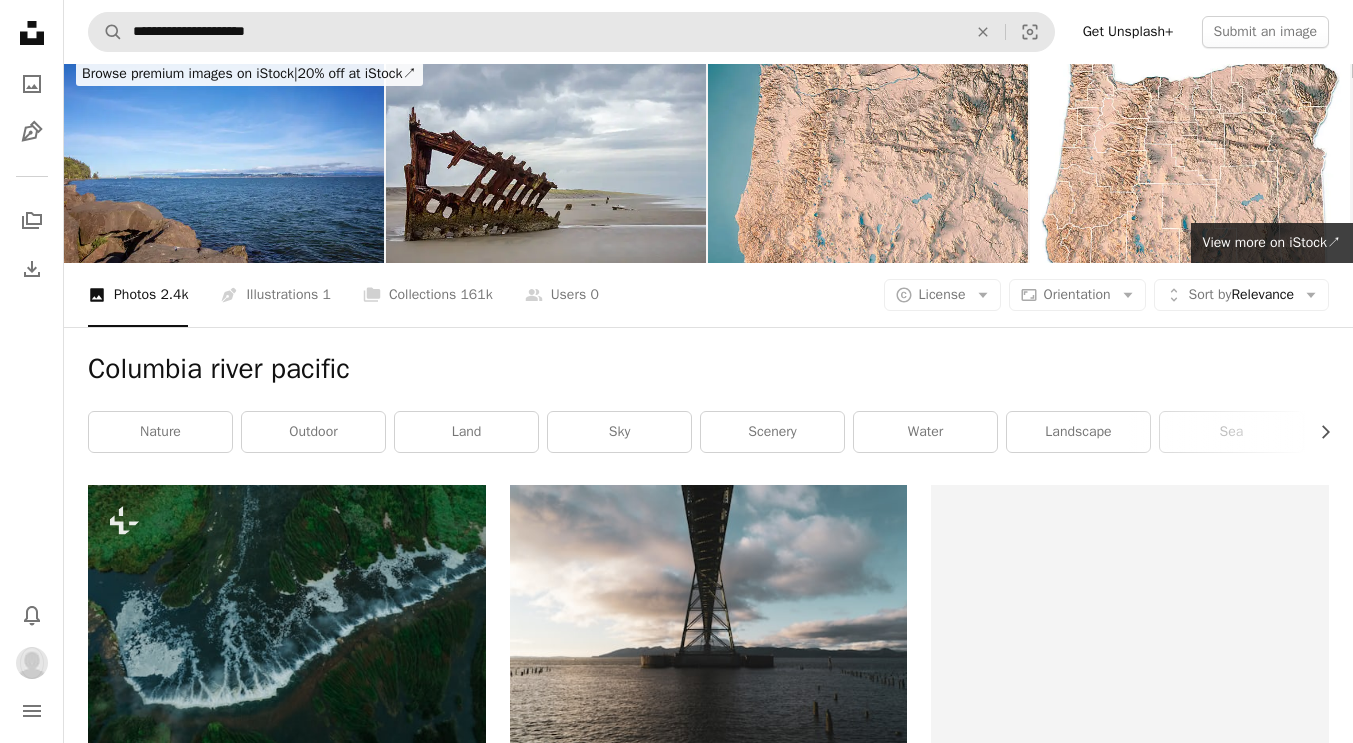 scroll, scrollTop: 0, scrollLeft: 0, axis: both 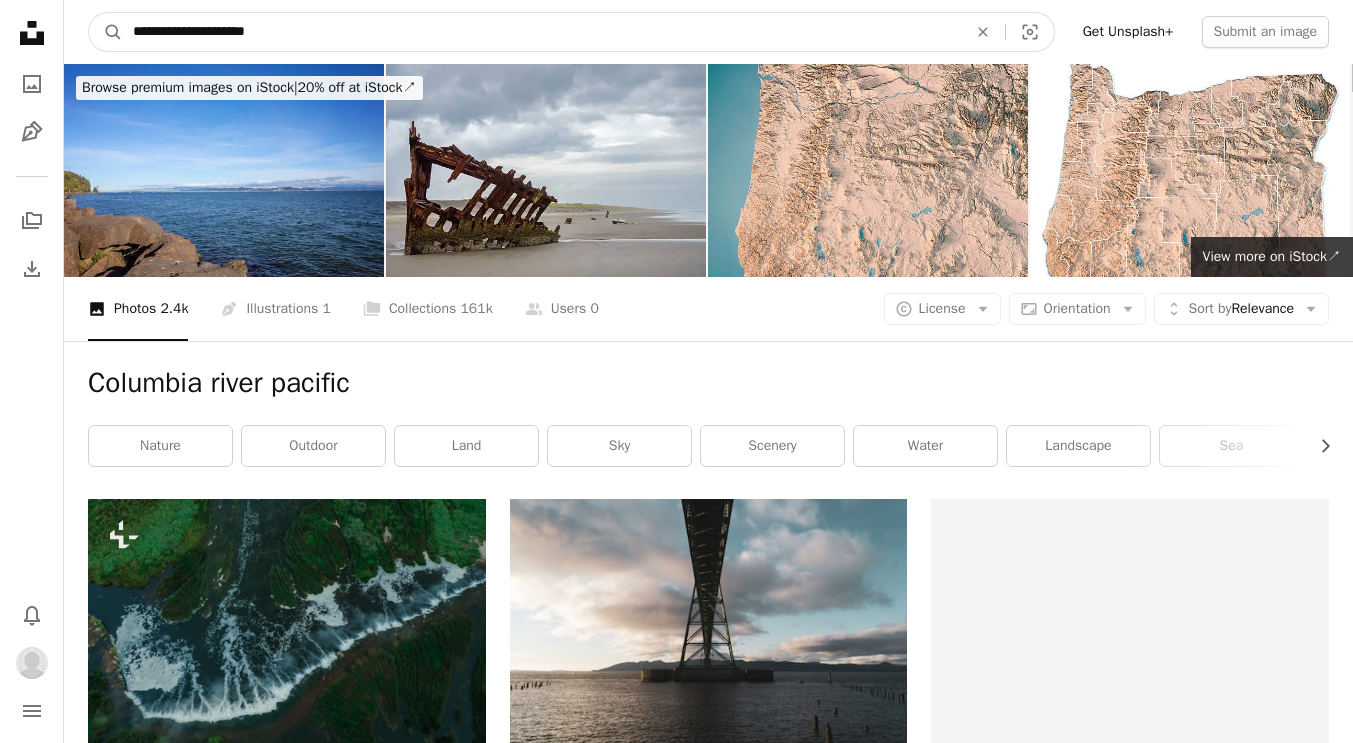 drag, startPoint x: 307, startPoint y: 32, endPoint x: 220, endPoint y: 29, distance: 87.05171 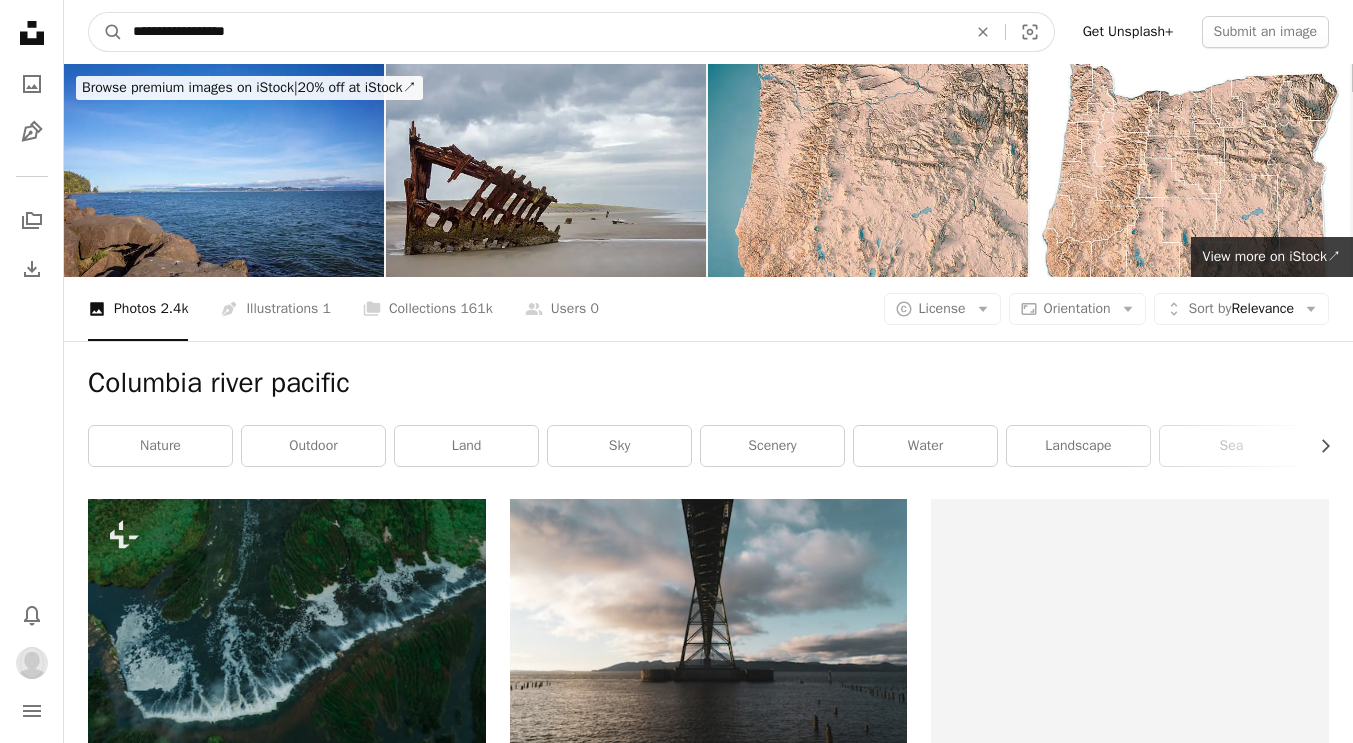 type on "**********" 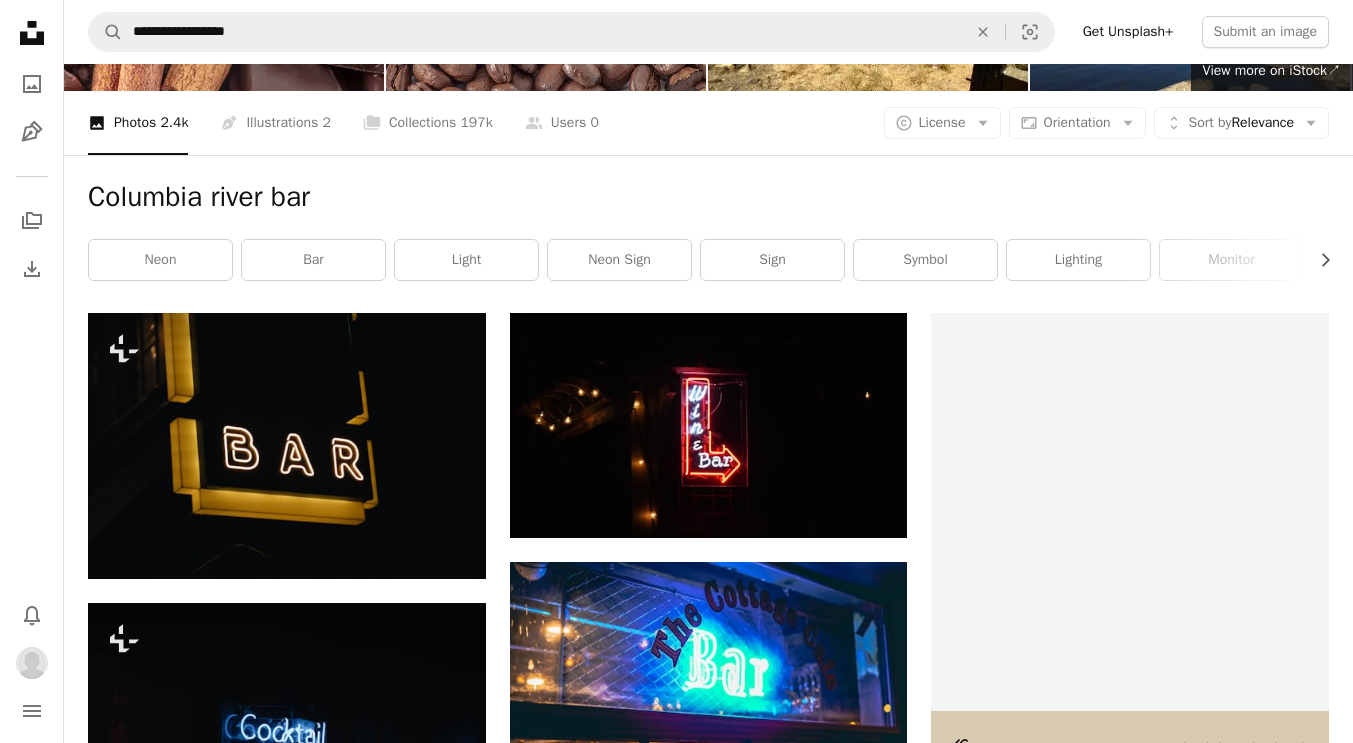 scroll, scrollTop: 0, scrollLeft: 0, axis: both 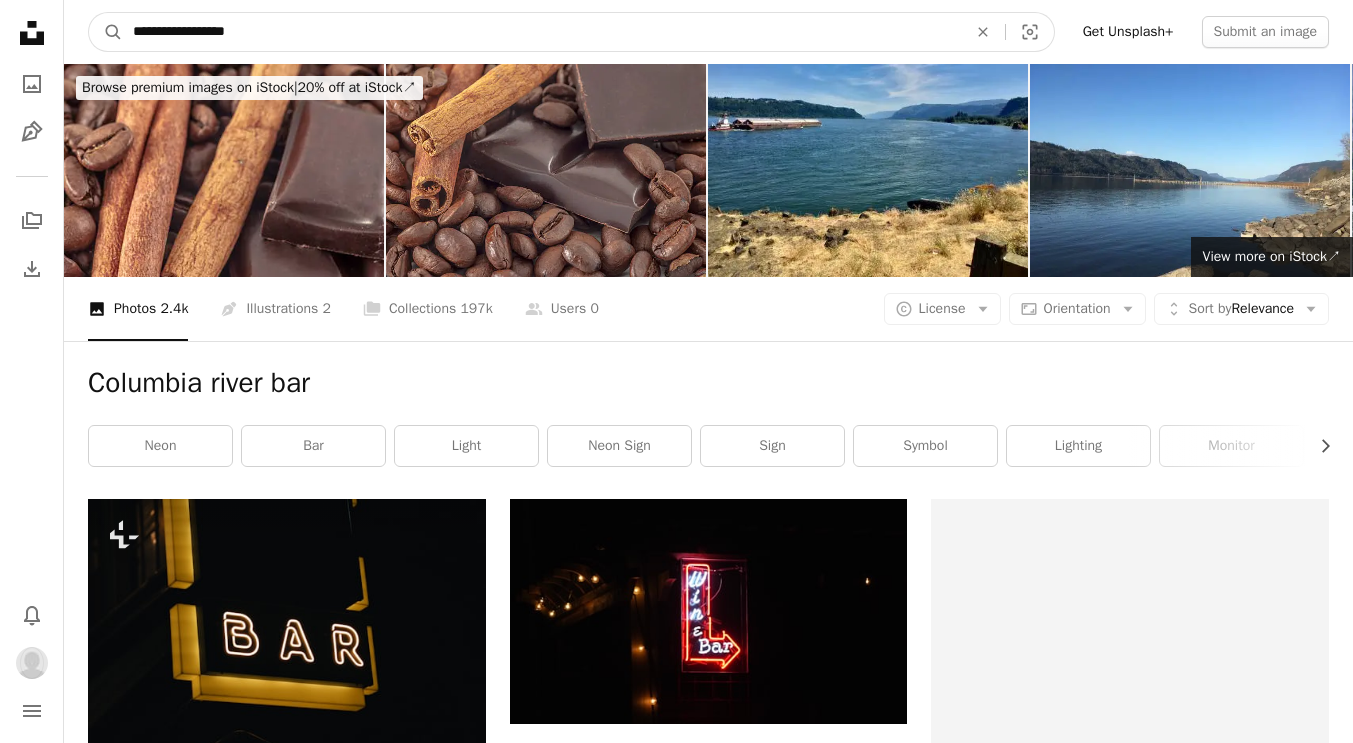 drag, startPoint x: 282, startPoint y: 29, endPoint x: 222, endPoint y: 29, distance: 60 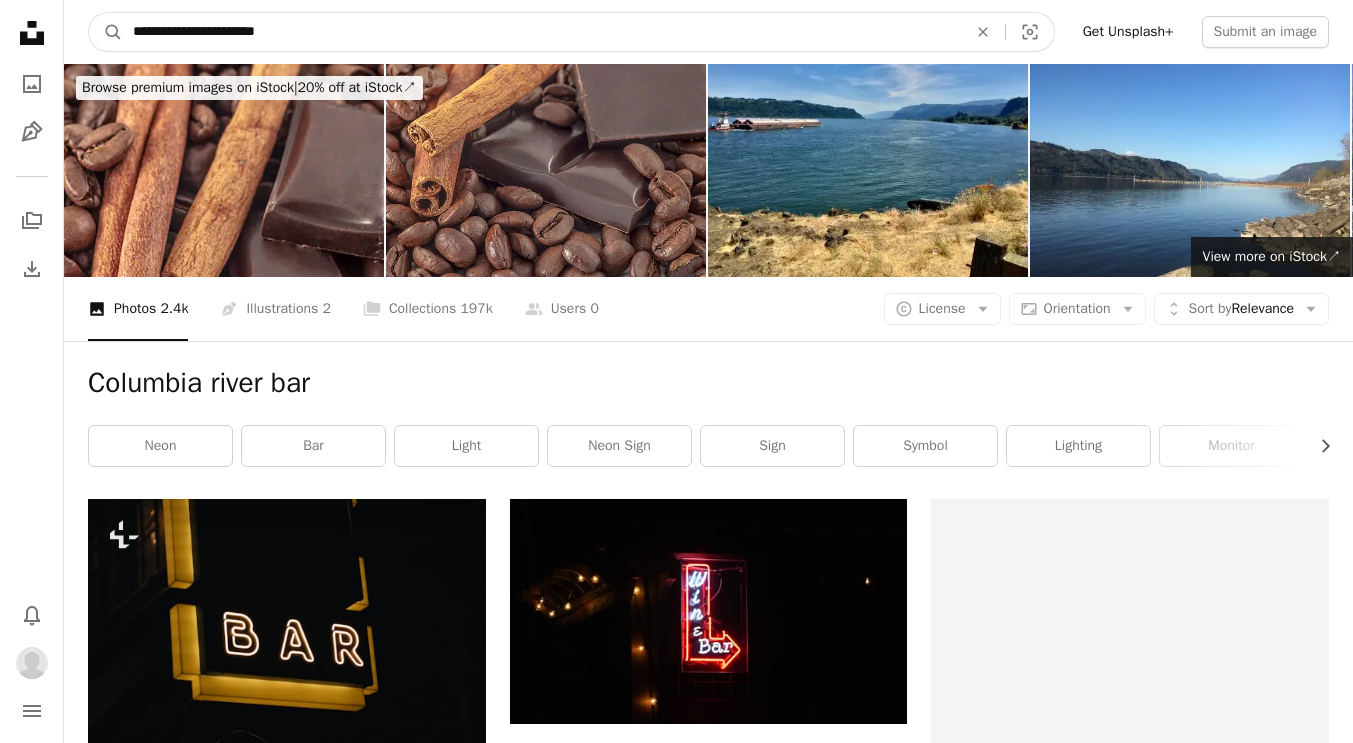 type on "**********" 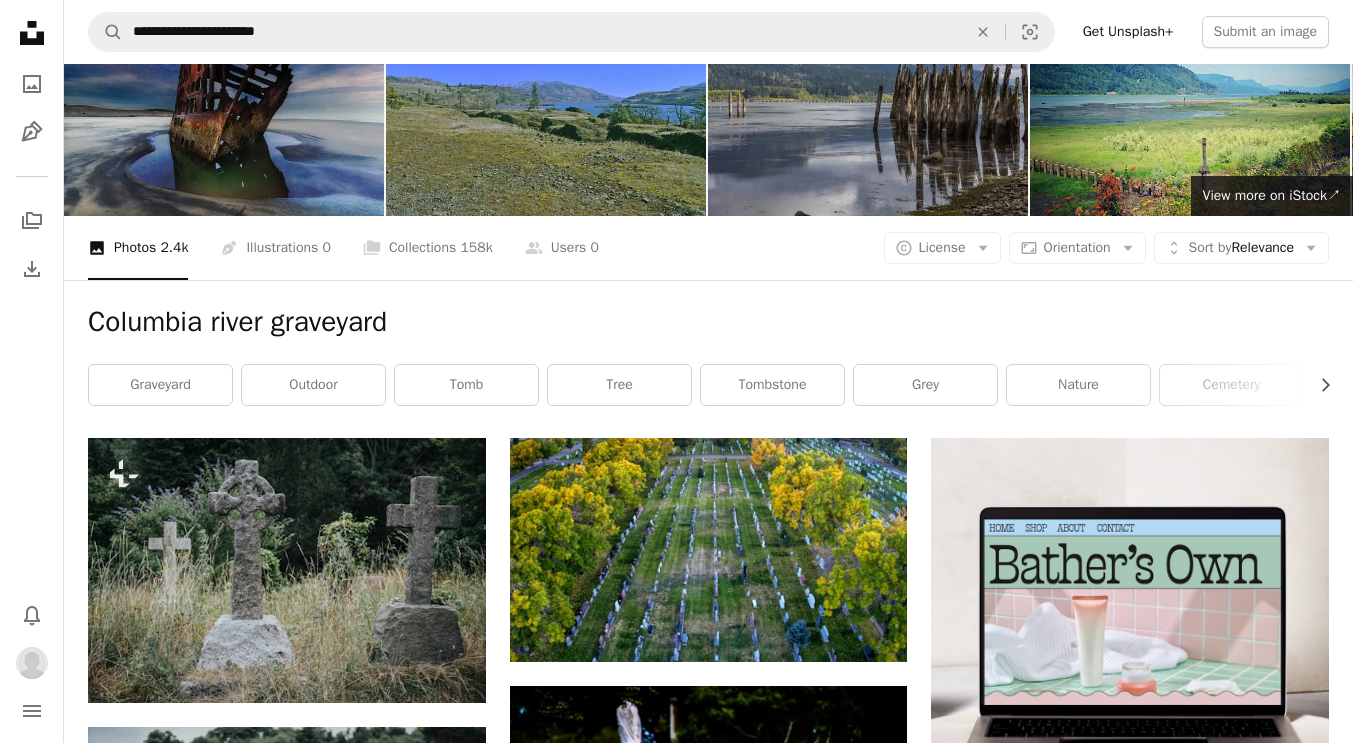 scroll, scrollTop: 0, scrollLeft: 0, axis: both 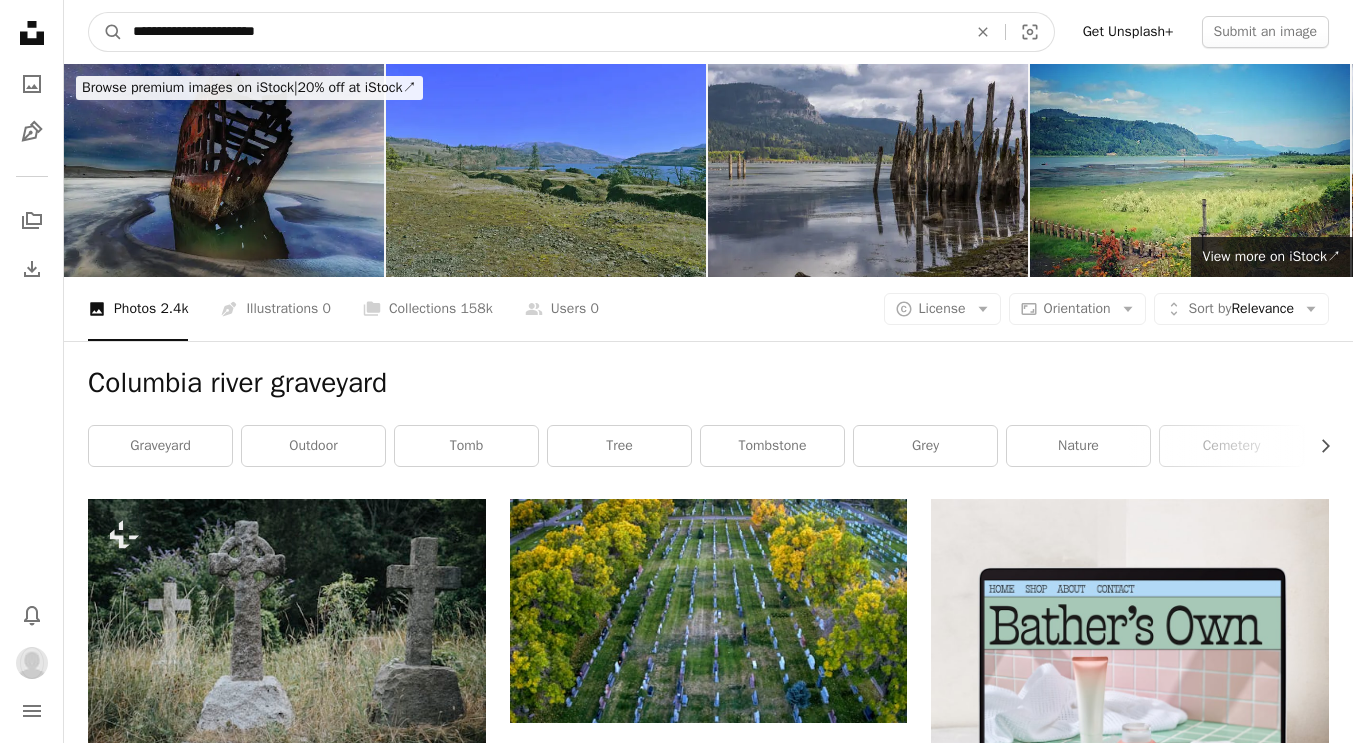 drag, startPoint x: 349, startPoint y: 25, endPoint x: 33, endPoint y: 13, distance: 316.22775 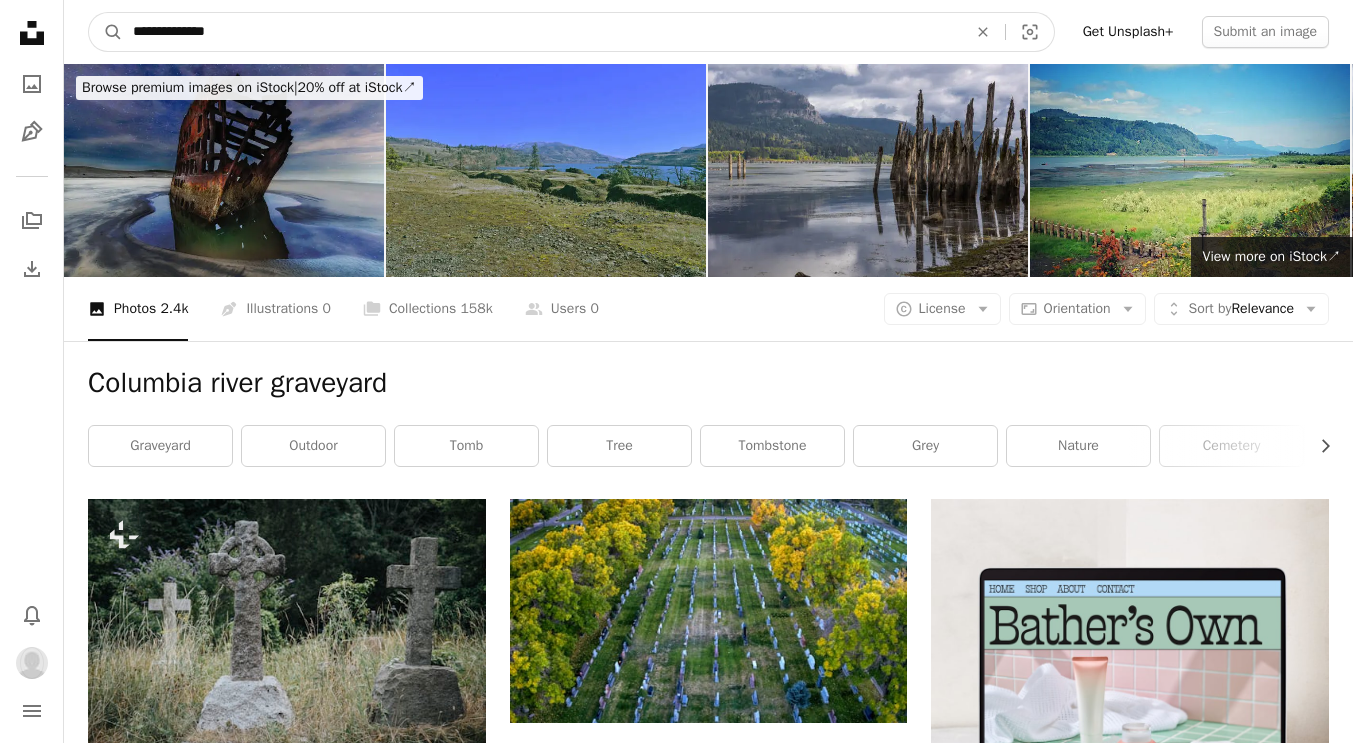 type on "**********" 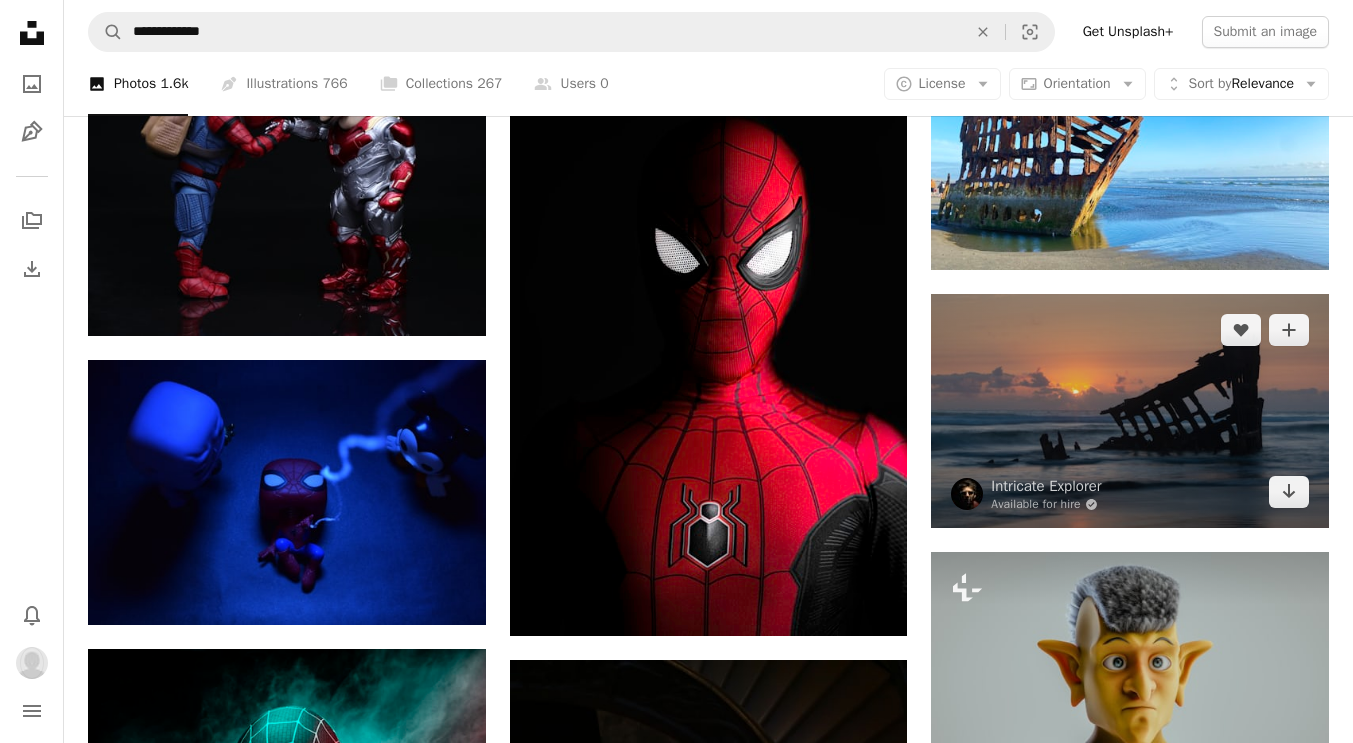 scroll, scrollTop: 1237, scrollLeft: 0, axis: vertical 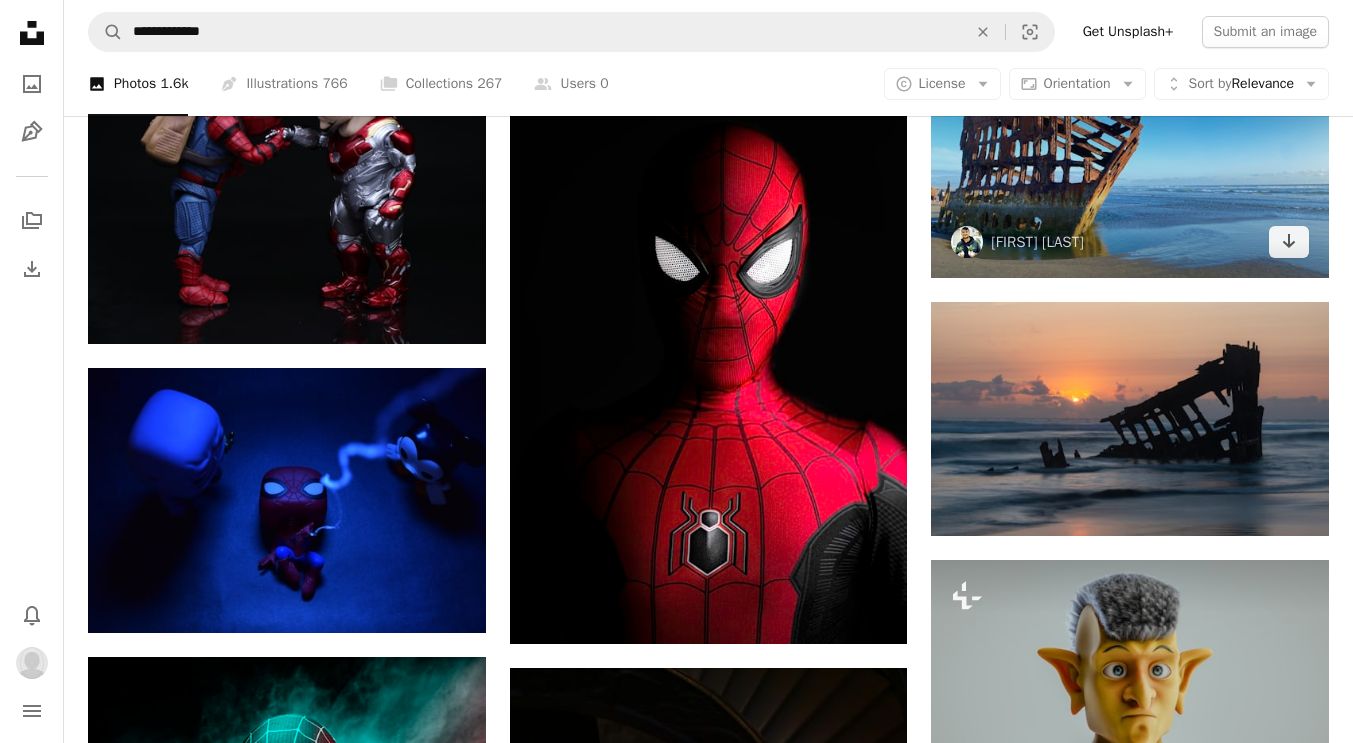 click at bounding box center (1130, 165) 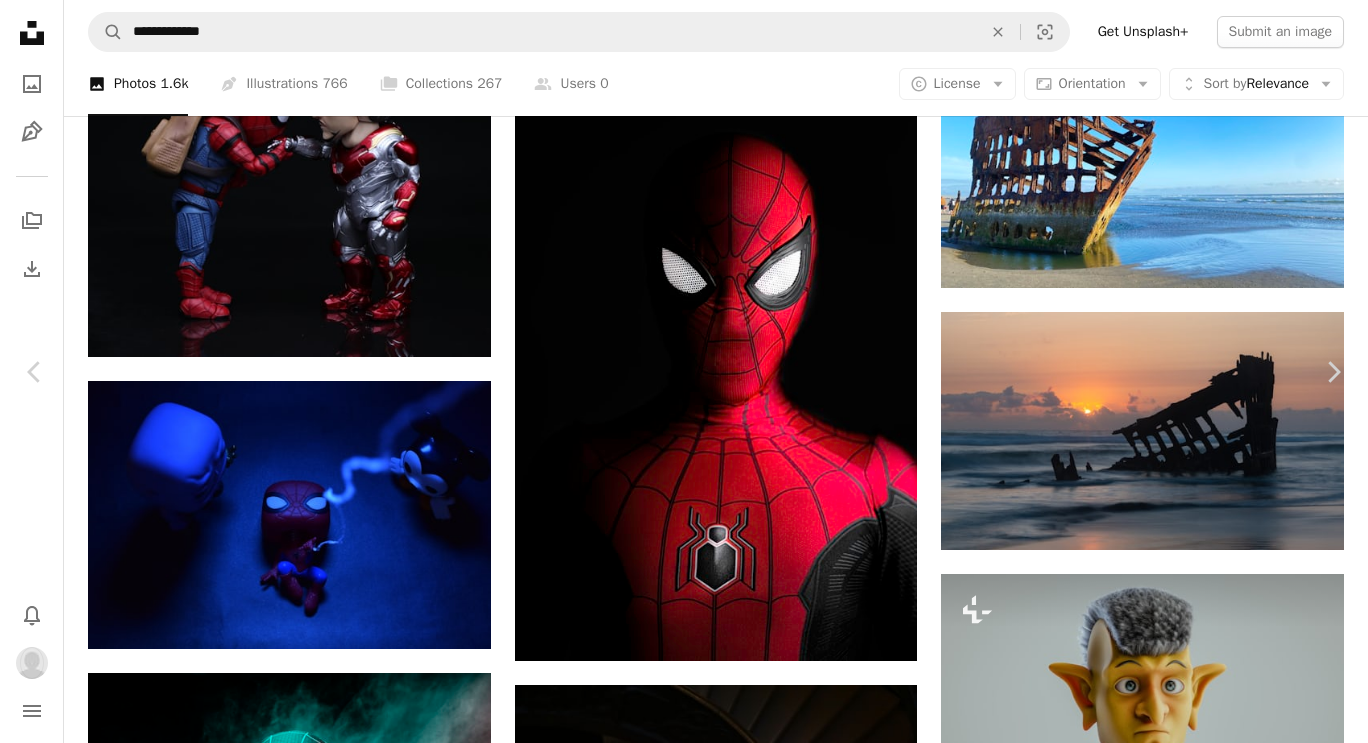 click on "Plus sign for Unsplash+" 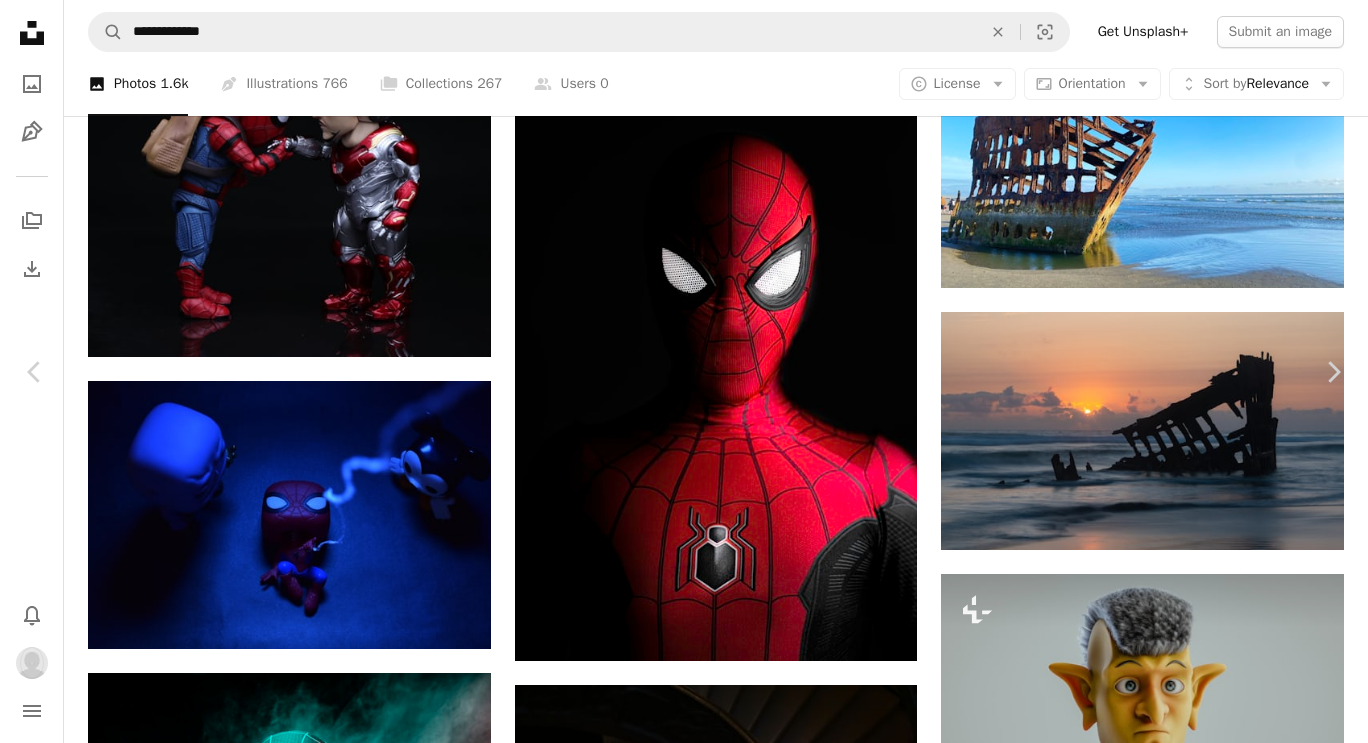 click on "An X shape" at bounding box center [20, 20] 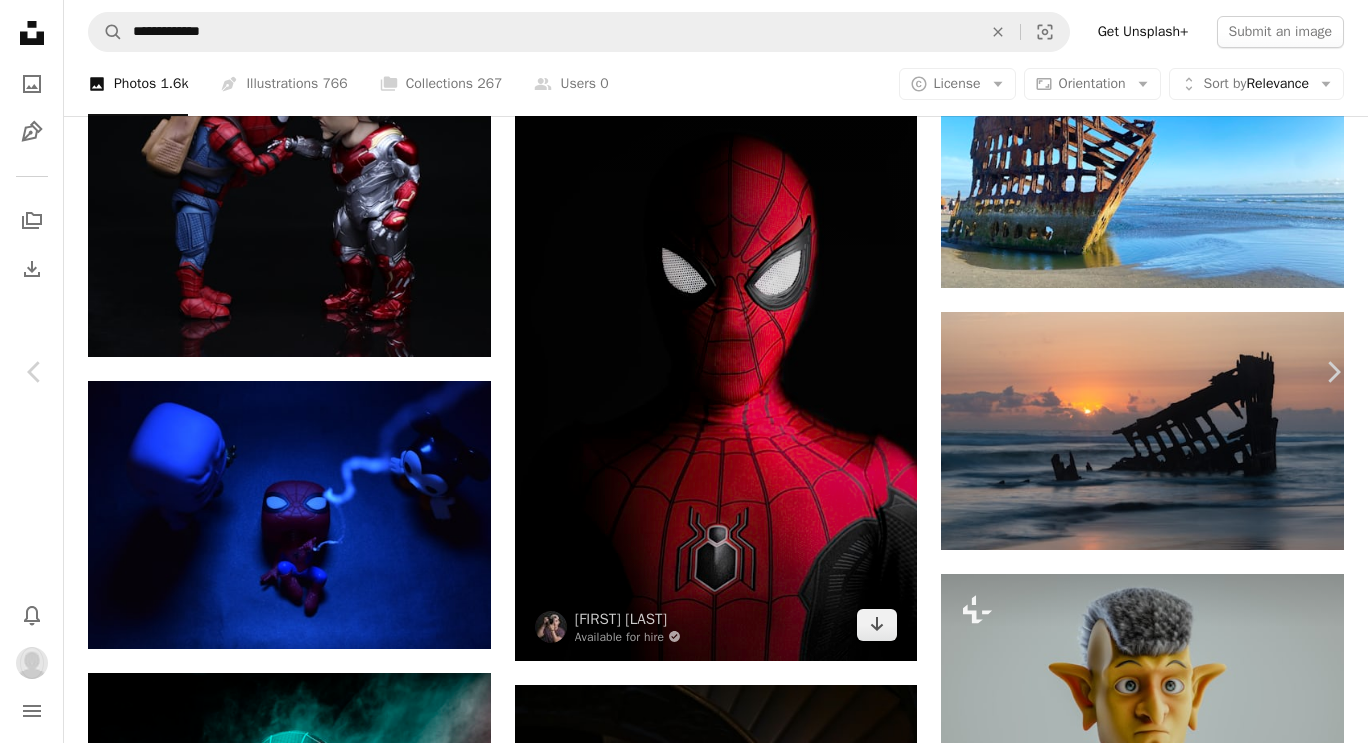 drag, startPoint x: 19, startPoint y: 10, endPoint x: 637, endPoint y: 197, distance: 645.67255 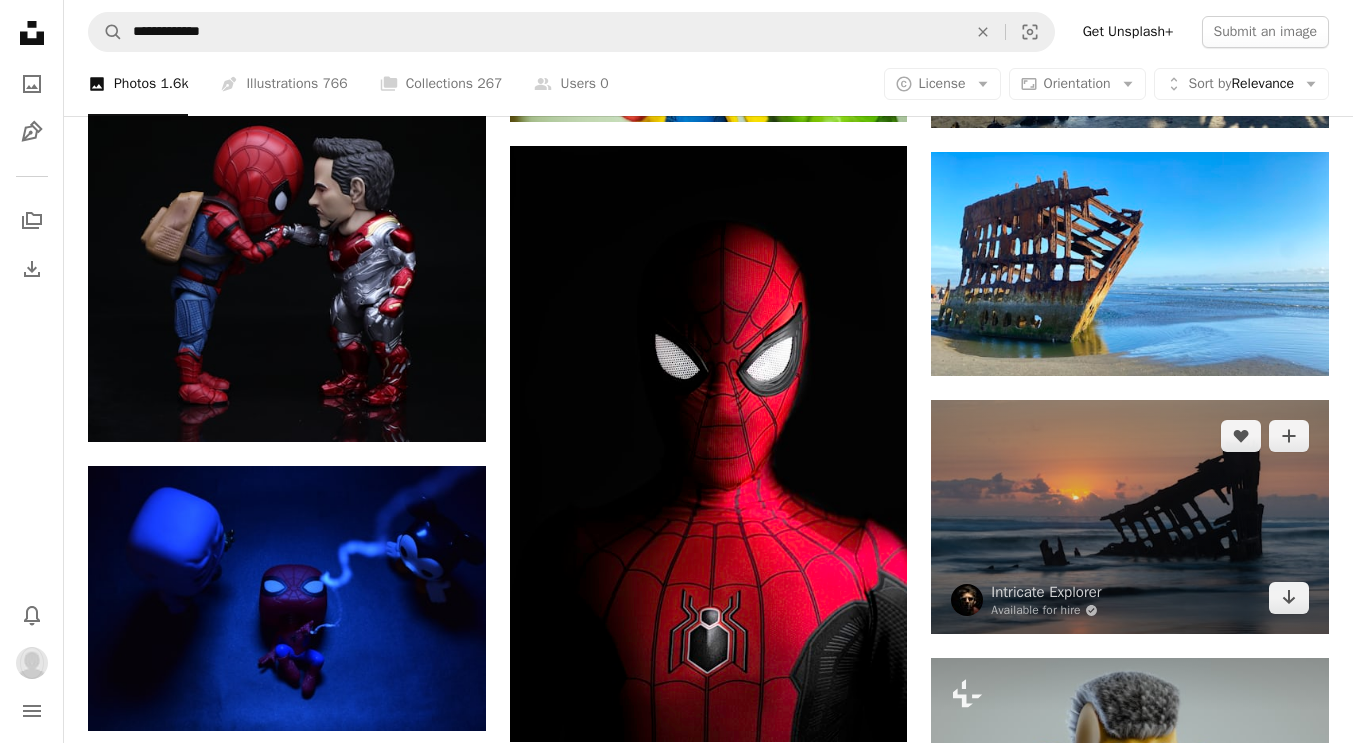 scroll, scrollTop: 1139, scrollLeft: 0, axis: vertical 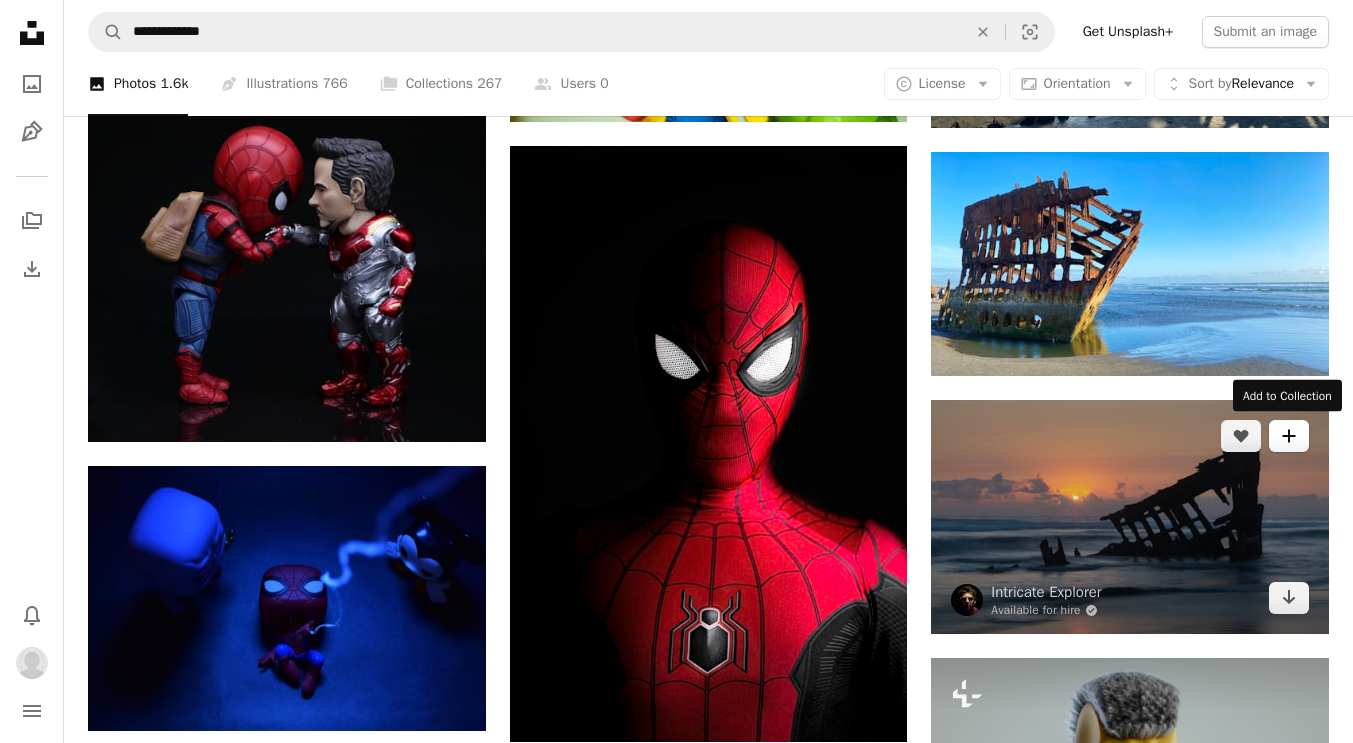click on "A plus sign" 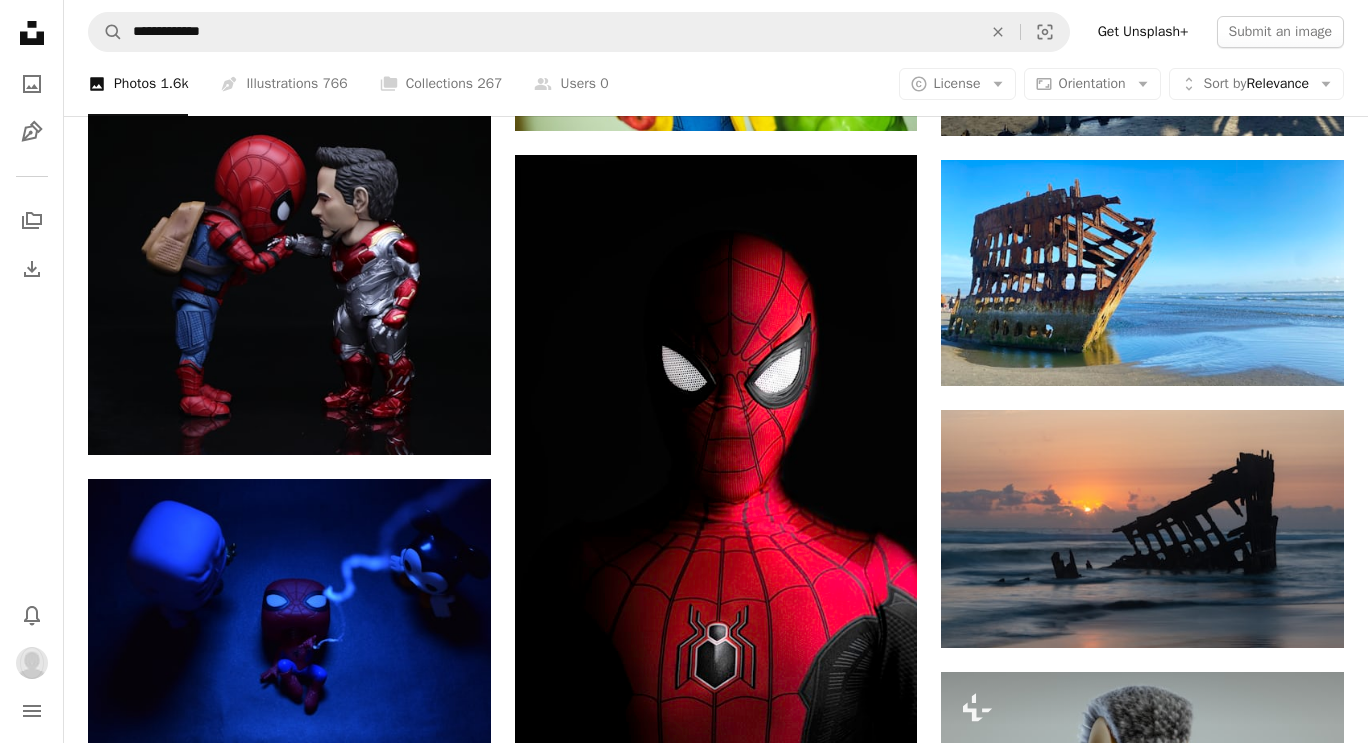 drag, startPoint x: 809, startPoint y: 314, endPoint x: 1008, endPoint y: 364, distance: 205.18529 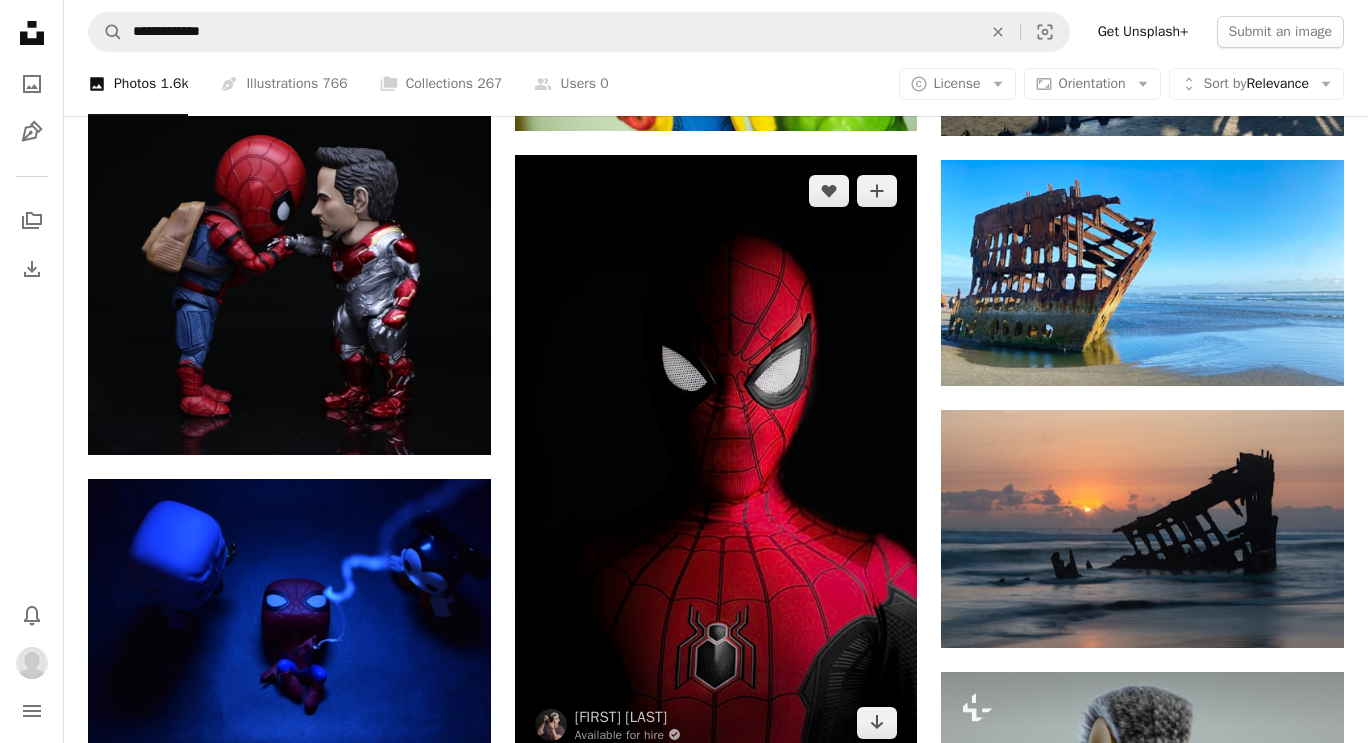 drag, startPoint x: 22, startPoint y: 17, endPoint x: 526, endPoint y: 160, distance: 523.89404 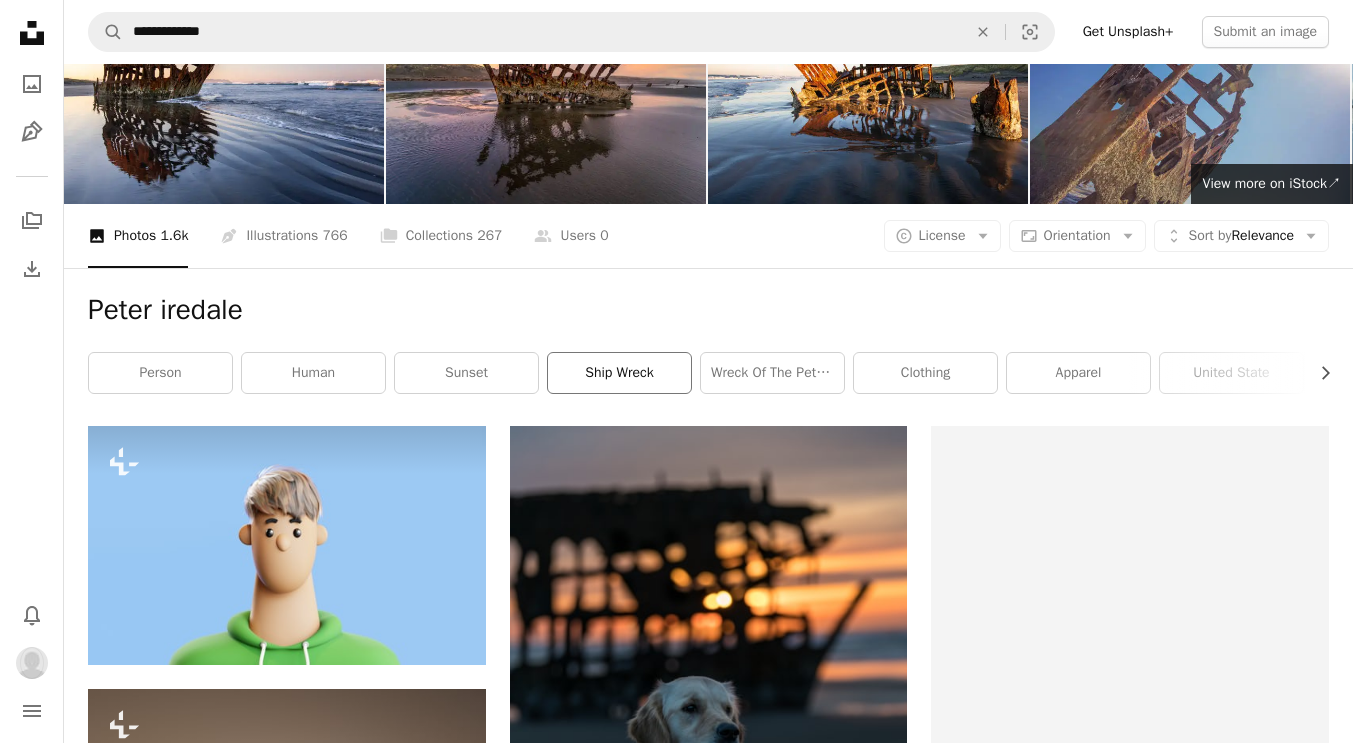 scroll, scrollTop: 52, scrollLeft: 0, axis: vertical 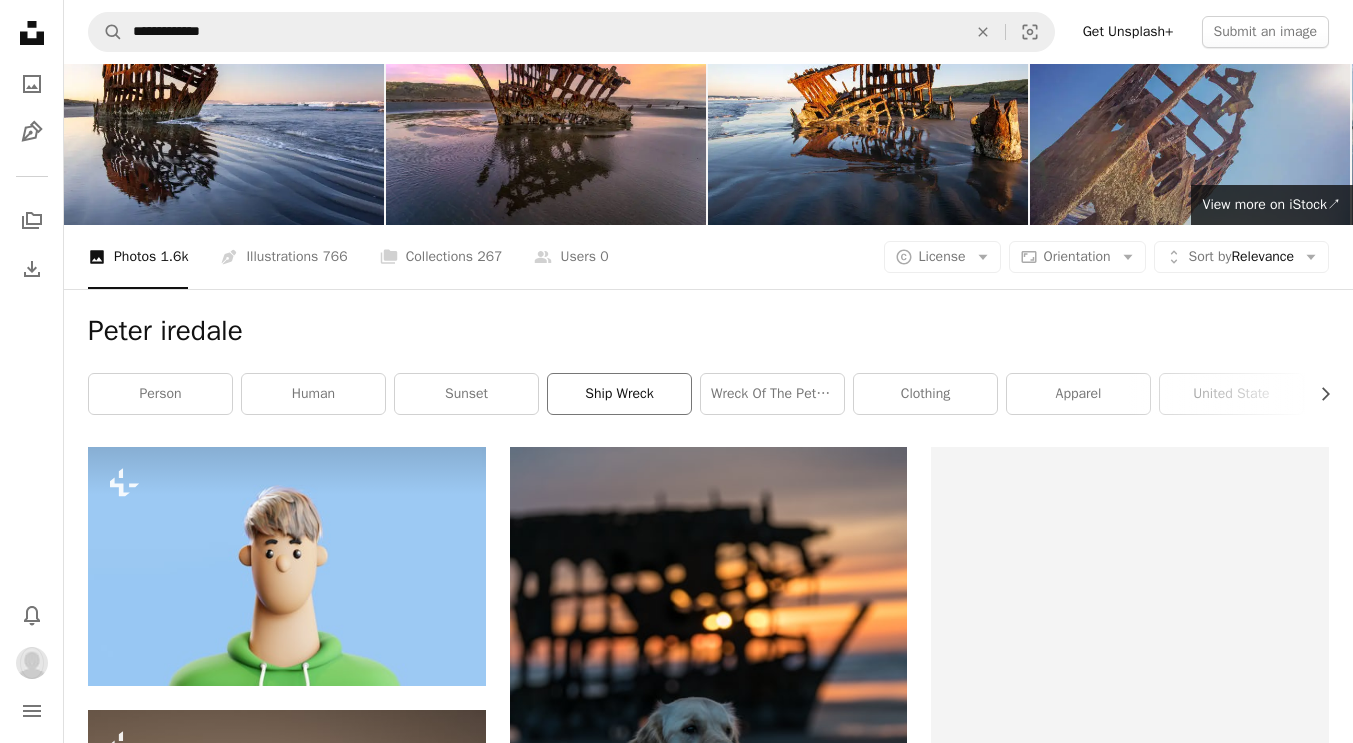 click on "ship wreck" at bounding box center [619, 394] 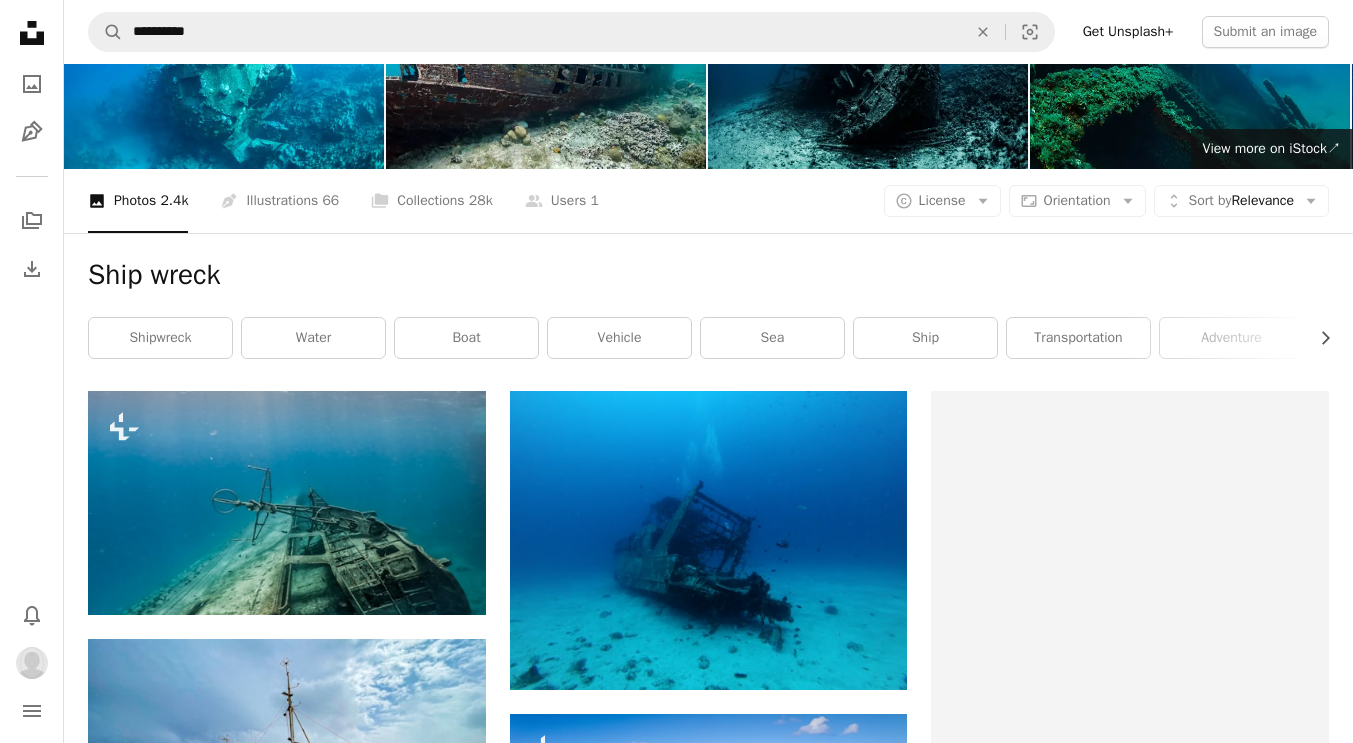 scroll, scrollTop: 0, scrollLeft: 0, axis: both 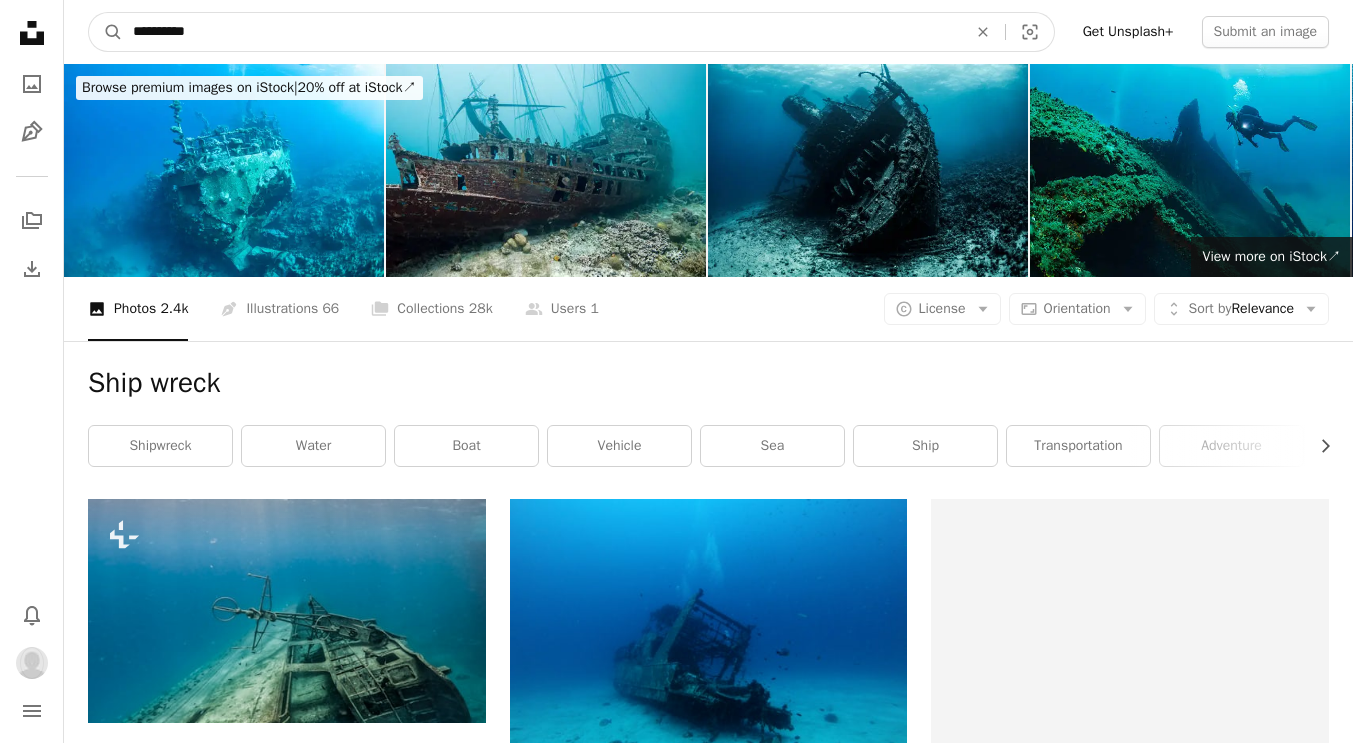 drag, startPoint x: 230, startPoint y: 42, endPoint x: 41, endPoint y: 38, distance: 189.04233 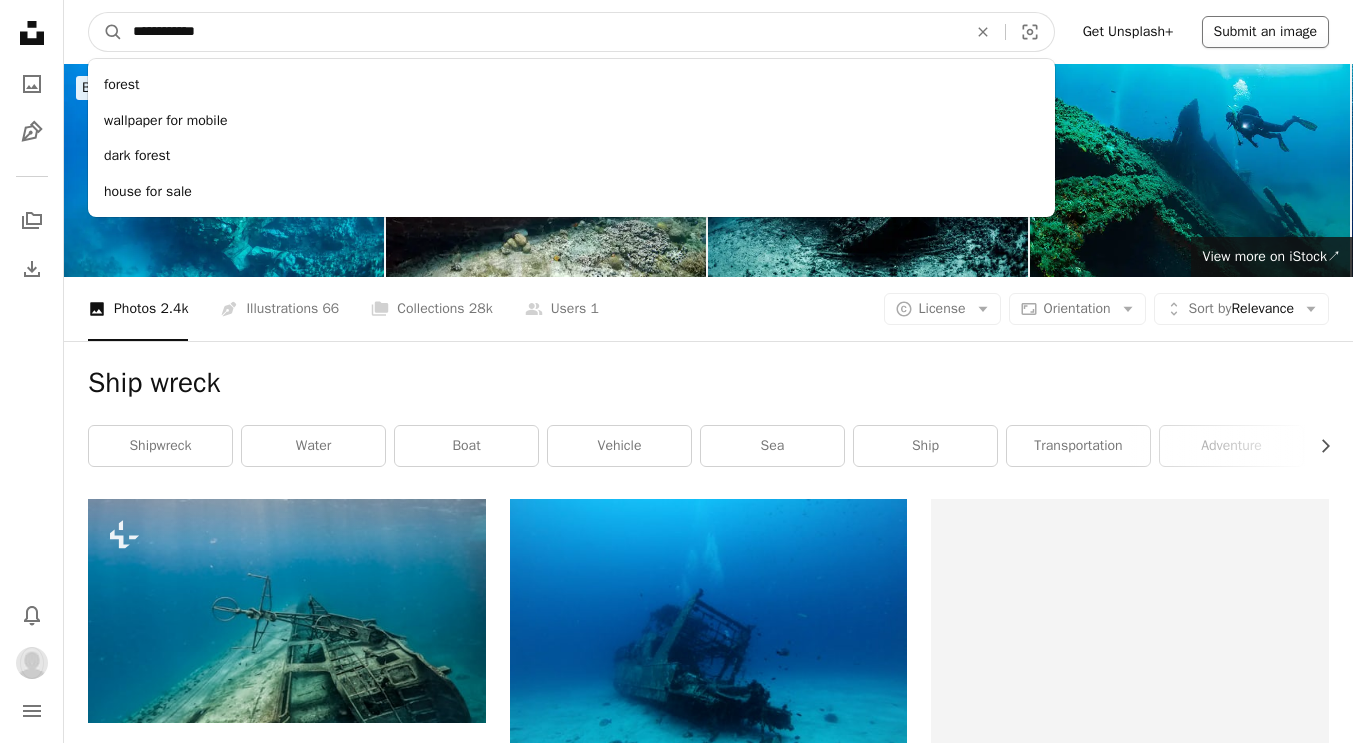 type on "**********" 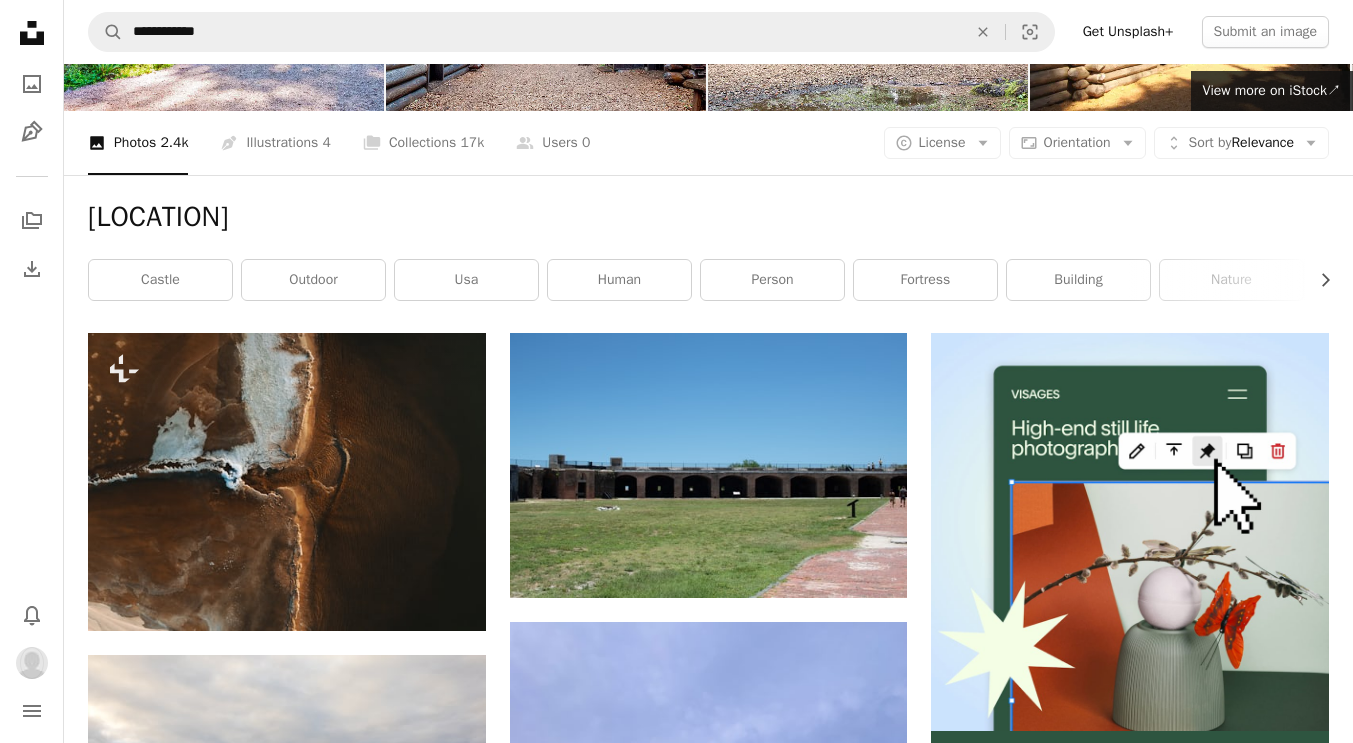 scroll, scrollTop: 0, scrollLeft: 0, axis: both 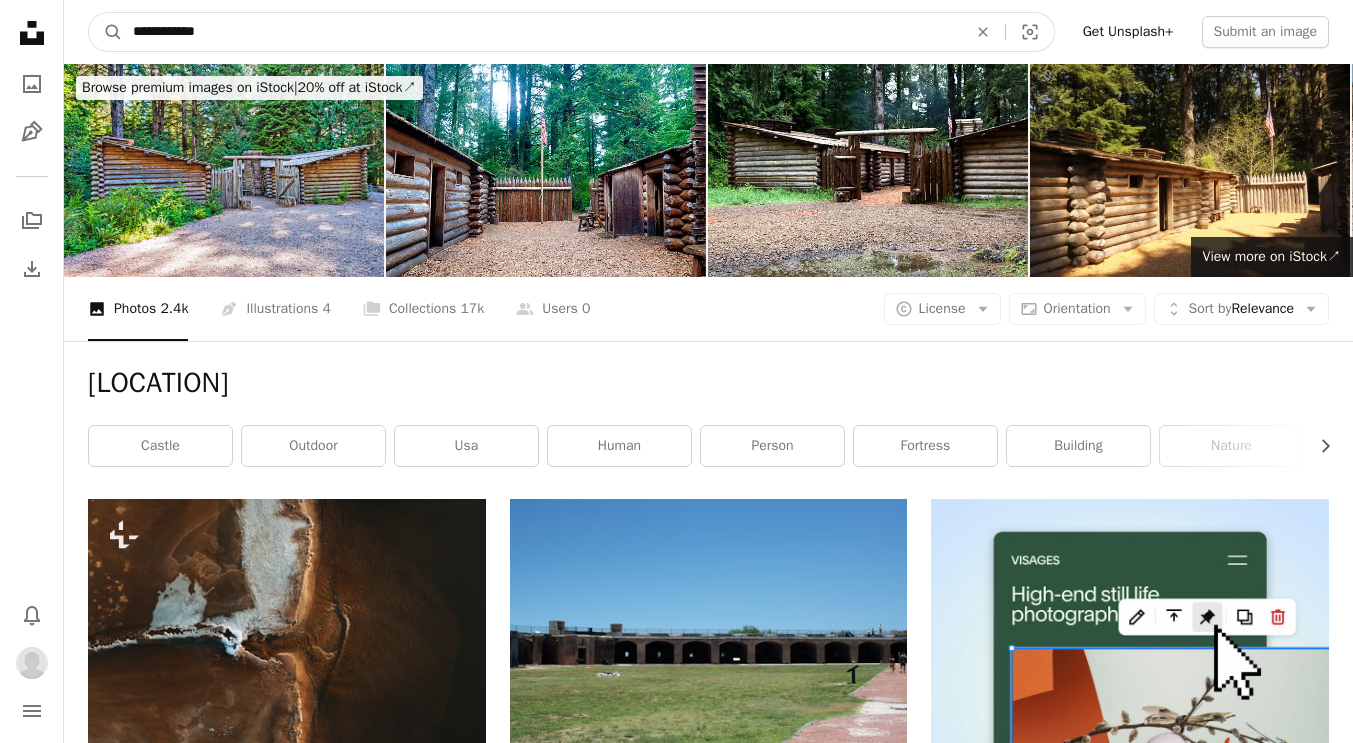 drag, startPoint x: 200, startPoint y: 29, endPoint x: 144, endPoint y: 28, distance: 56.008926 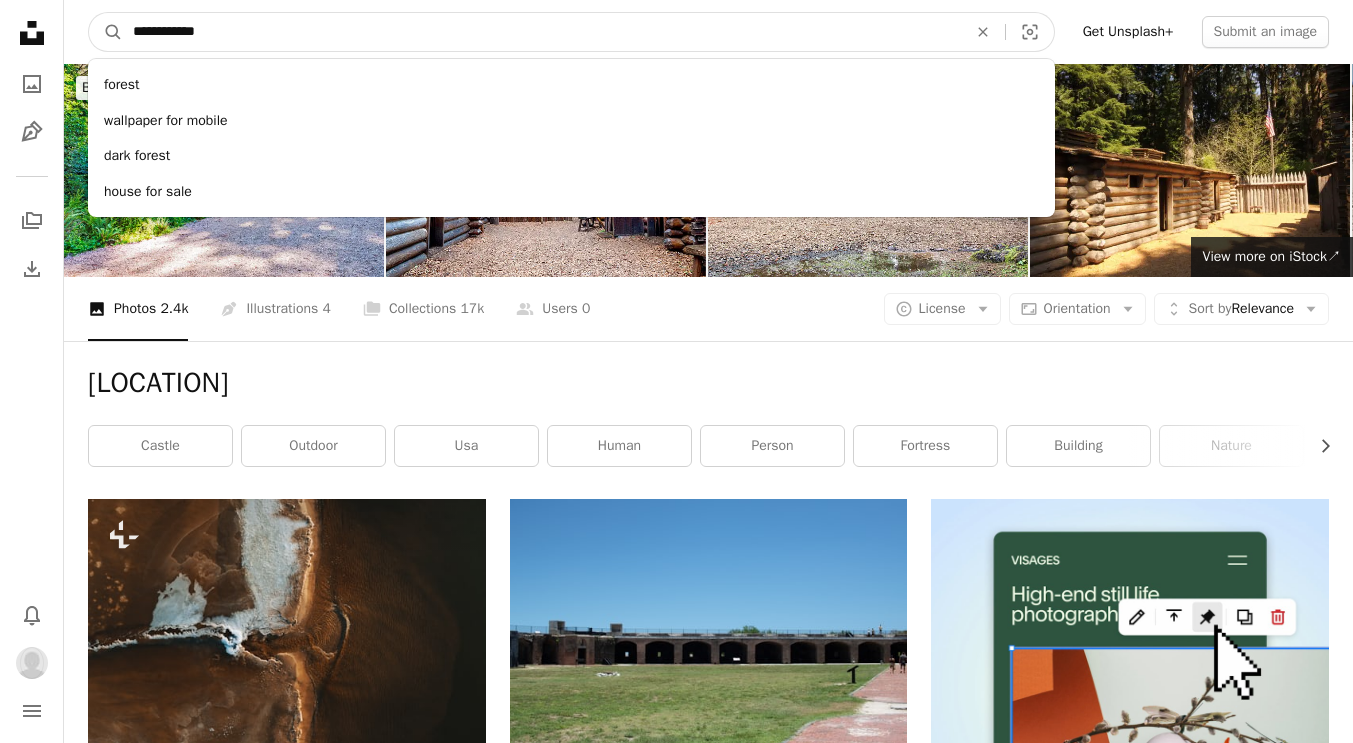 type on "**********" 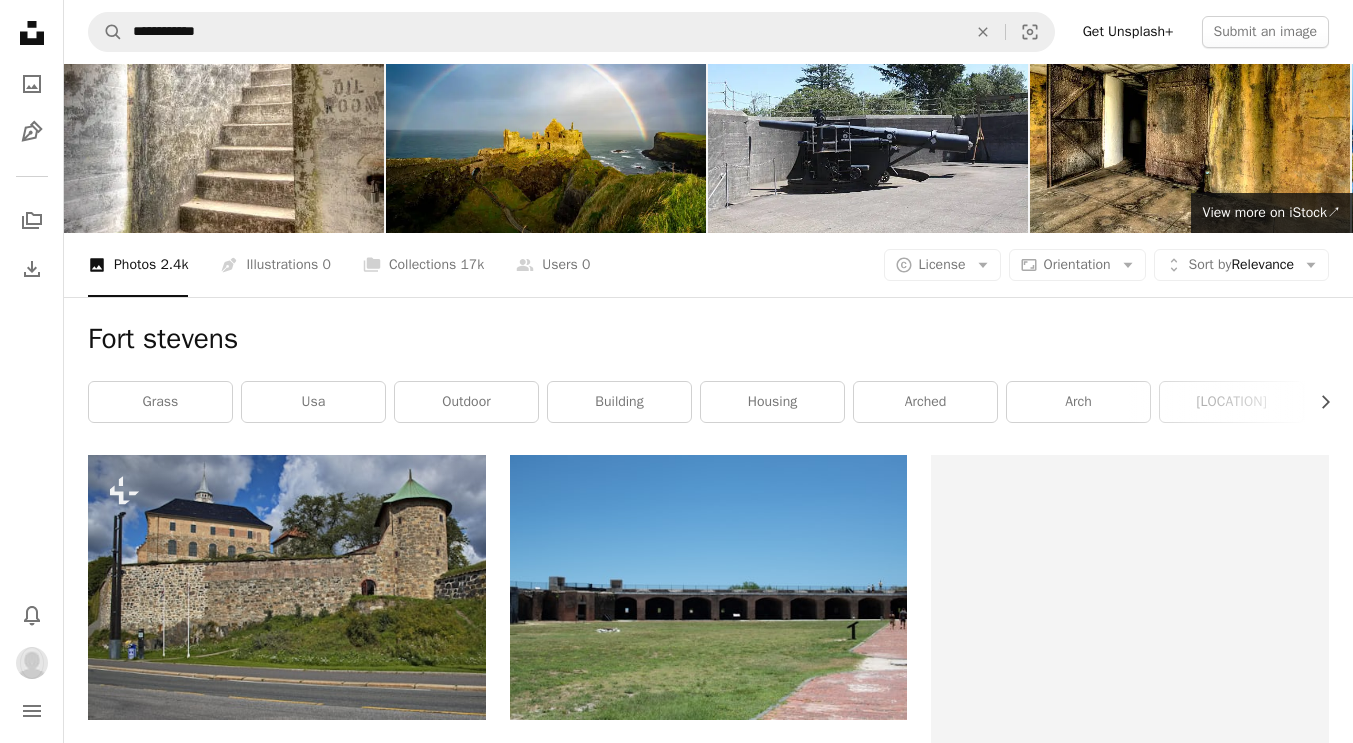 scroll, scrollTop: 0, scrollLeft: 0, axis: both 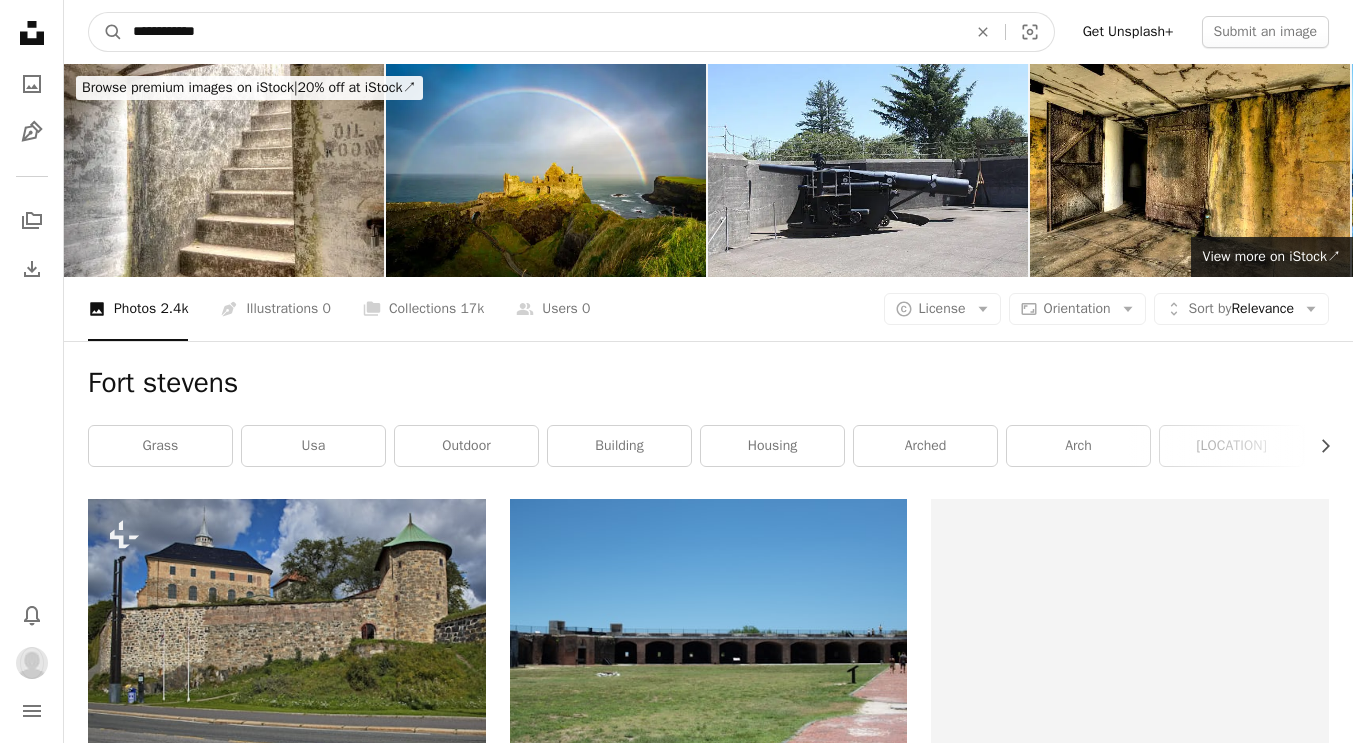 drag, startPoint x: 235, startPoint y: 39, endPoint x: 29, endPoint y: 38, distance: 206.00243 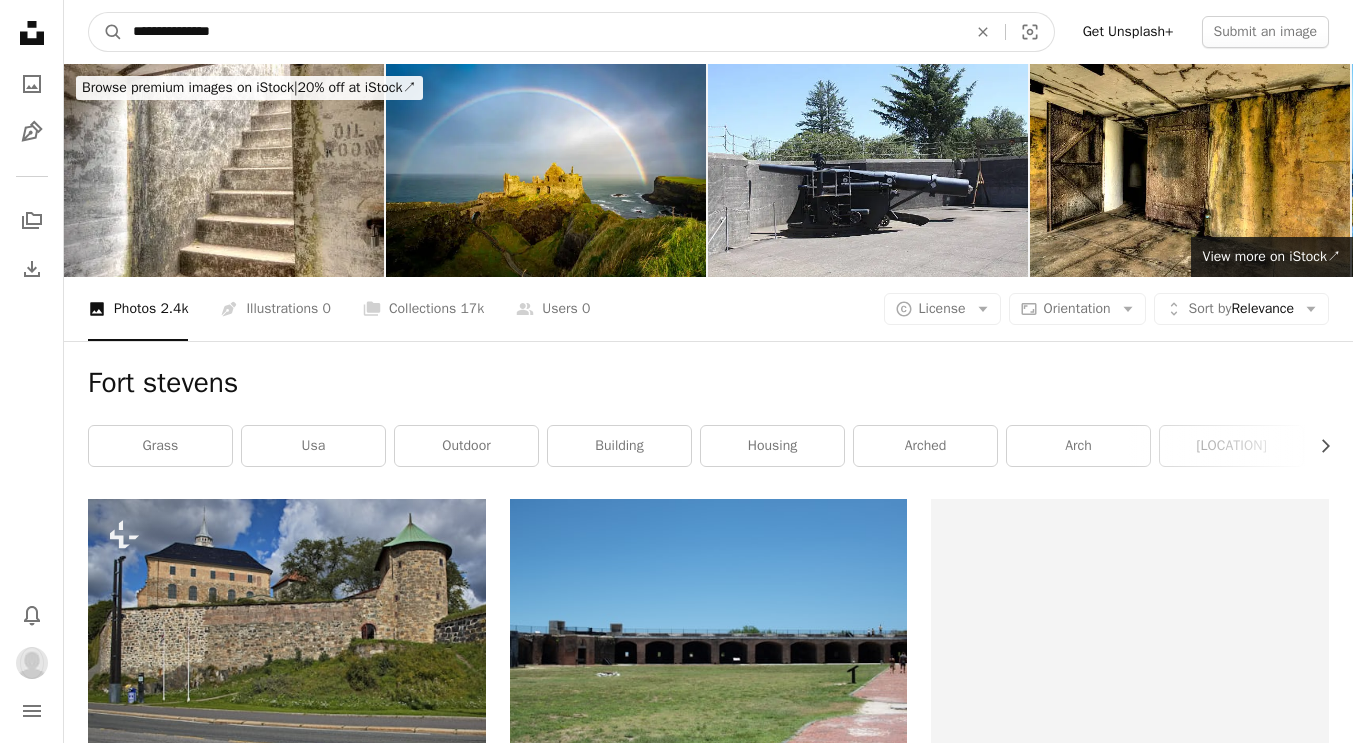 type on "**********" 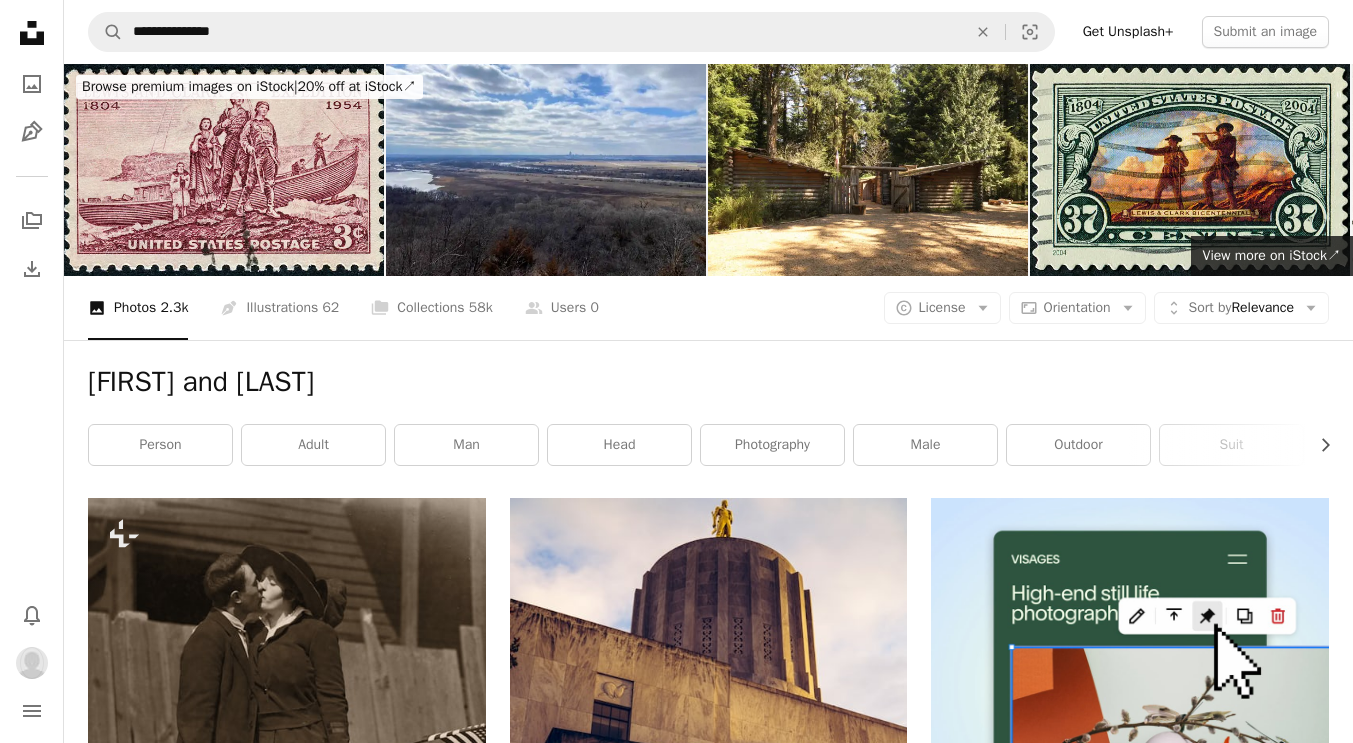 scroll, scrollTop: 0, scrollLeft: 0, axis: both 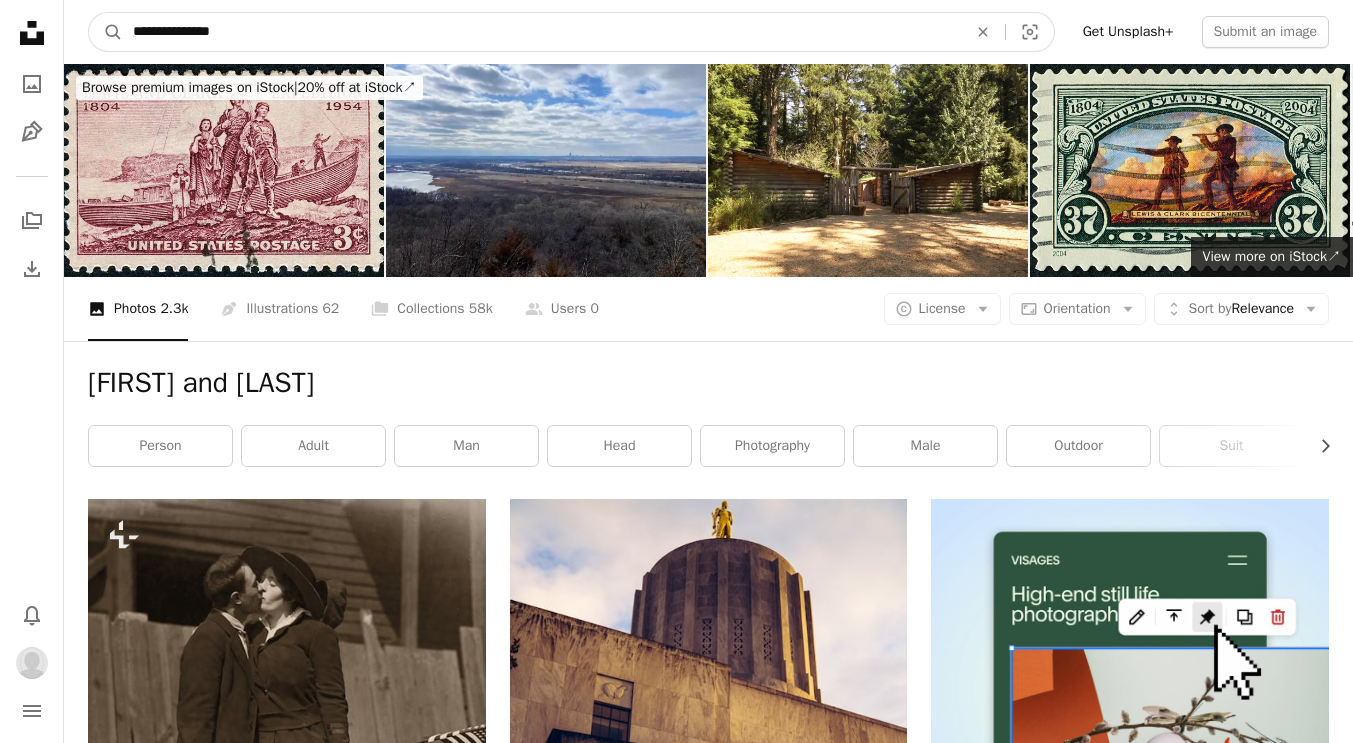 drag, startPoint x: 273, startPoint y: 38, endPoint x: 73, endPoint y: 29, distance: 200.2024 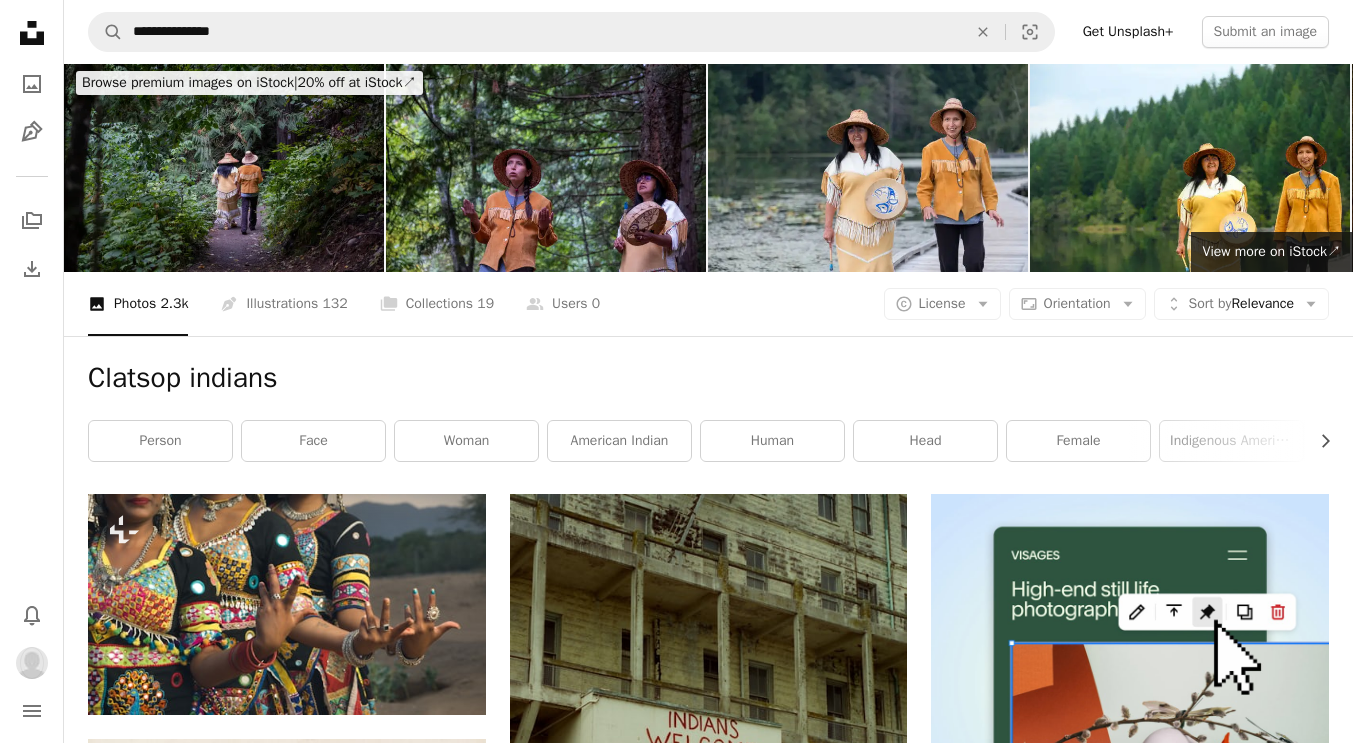 scroll, scrollTop: 0, scrollLeft: 0, axis: both 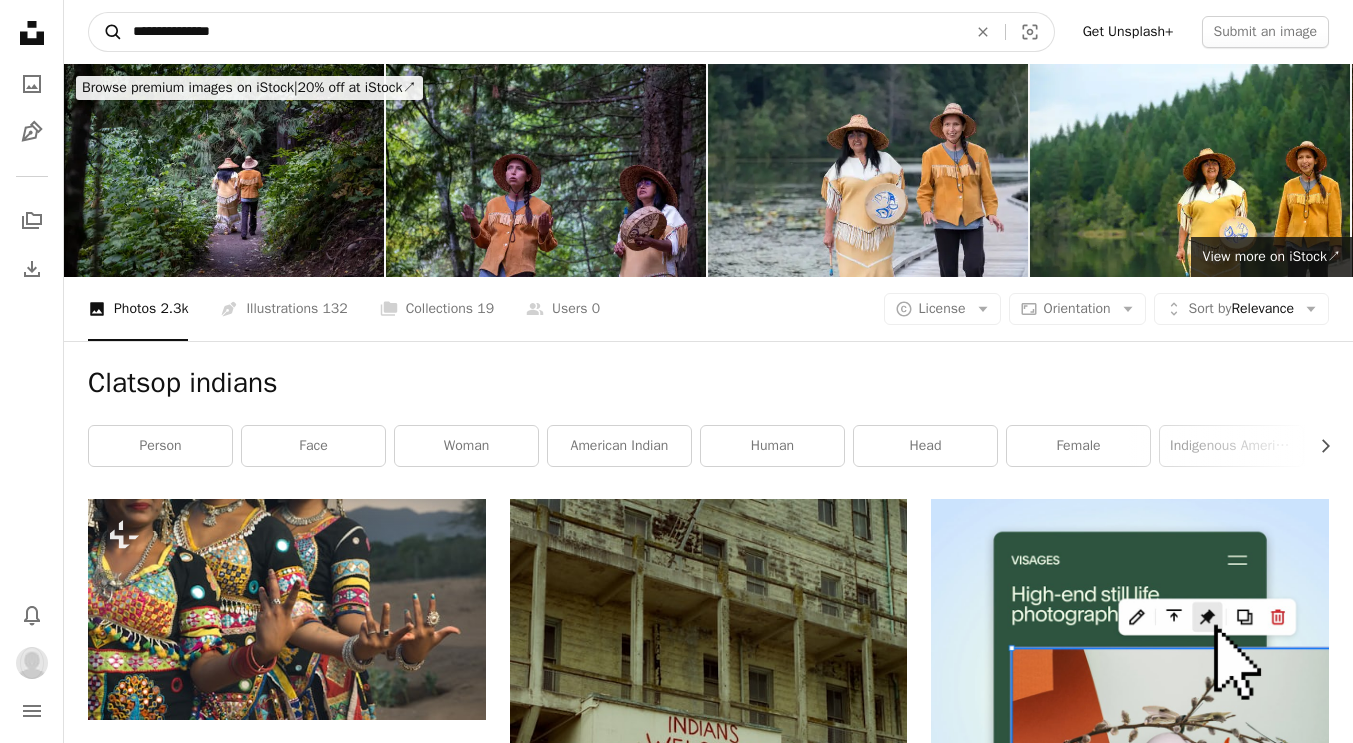 drag, startPoint x: 175, startPoint y: 29, endPoint x: 104, endPoint y: 34, distance: 71.17584 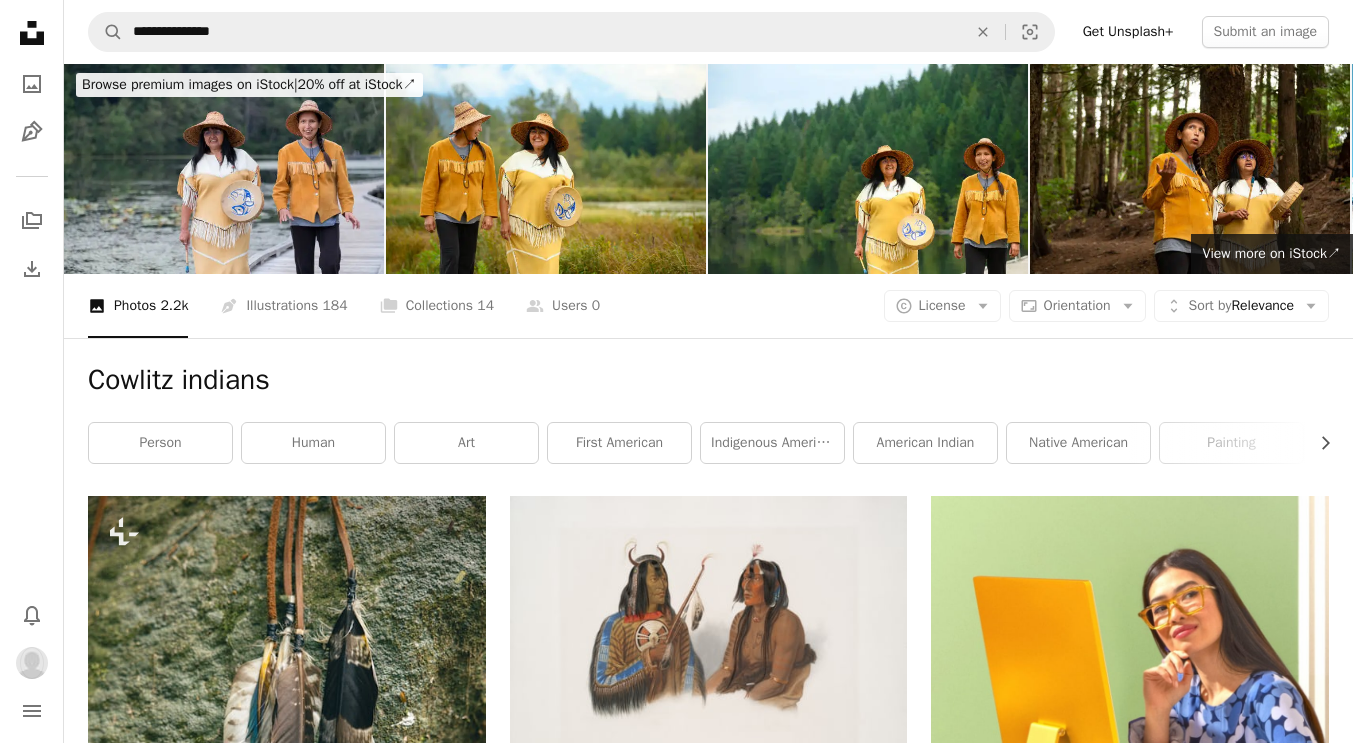 scroll, scrollTop: 0, scrollLeft: 0, axis: both 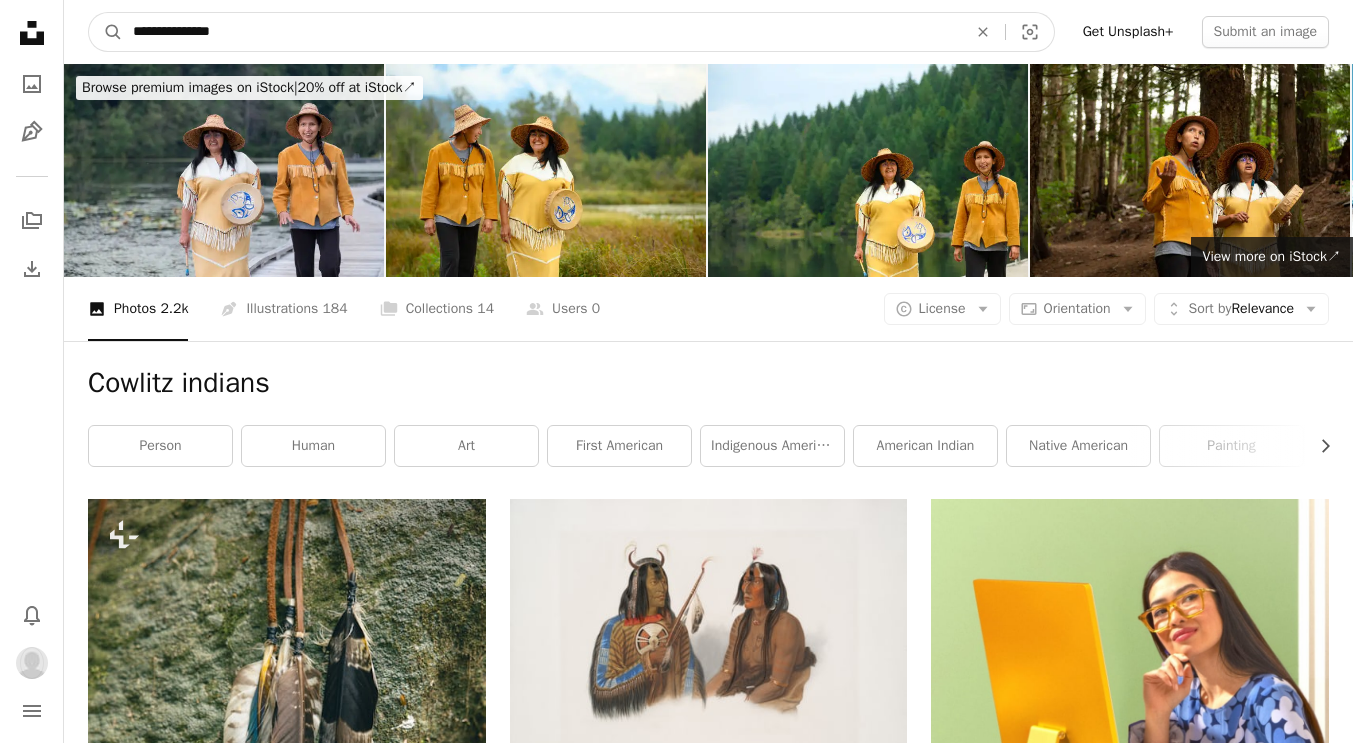 drag, startPoint x: 191, startPoint y: 35, endPoint x: 37, endPoint y: 32, distance: 154.02922 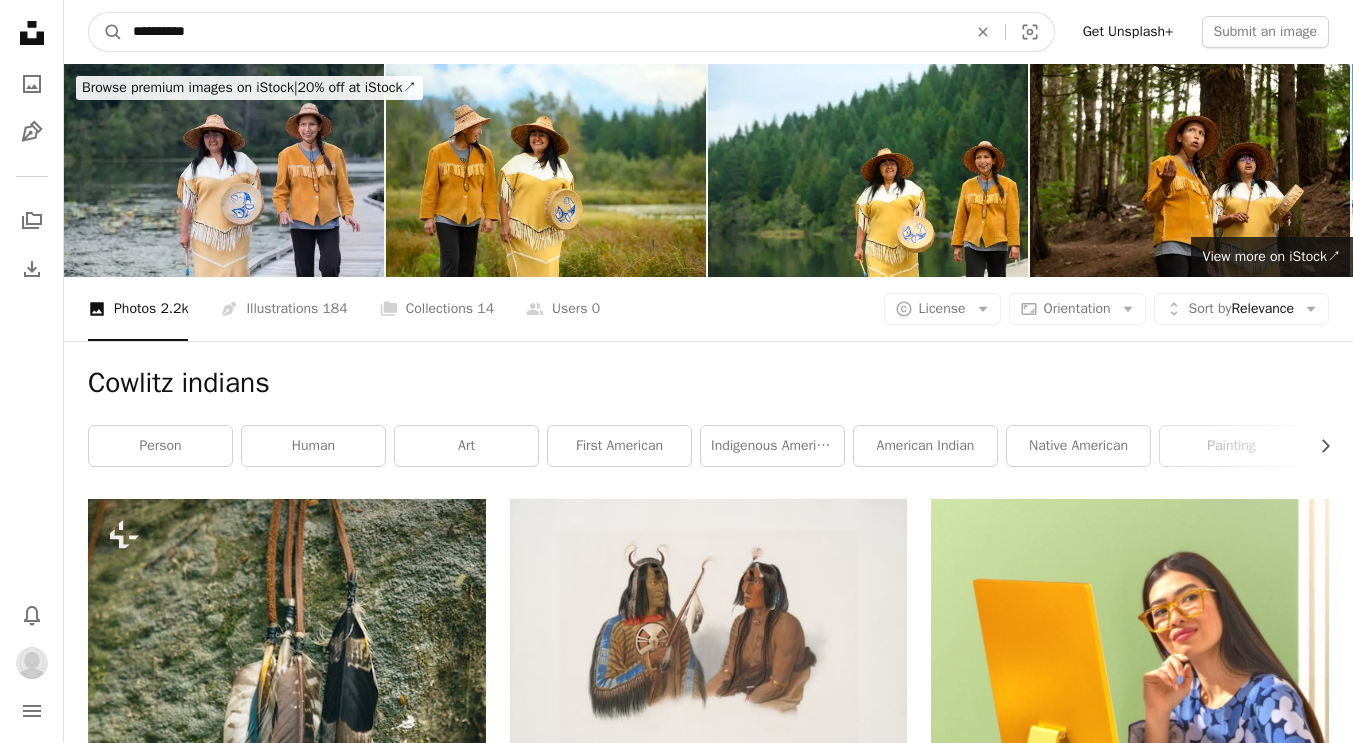 type on "**********" 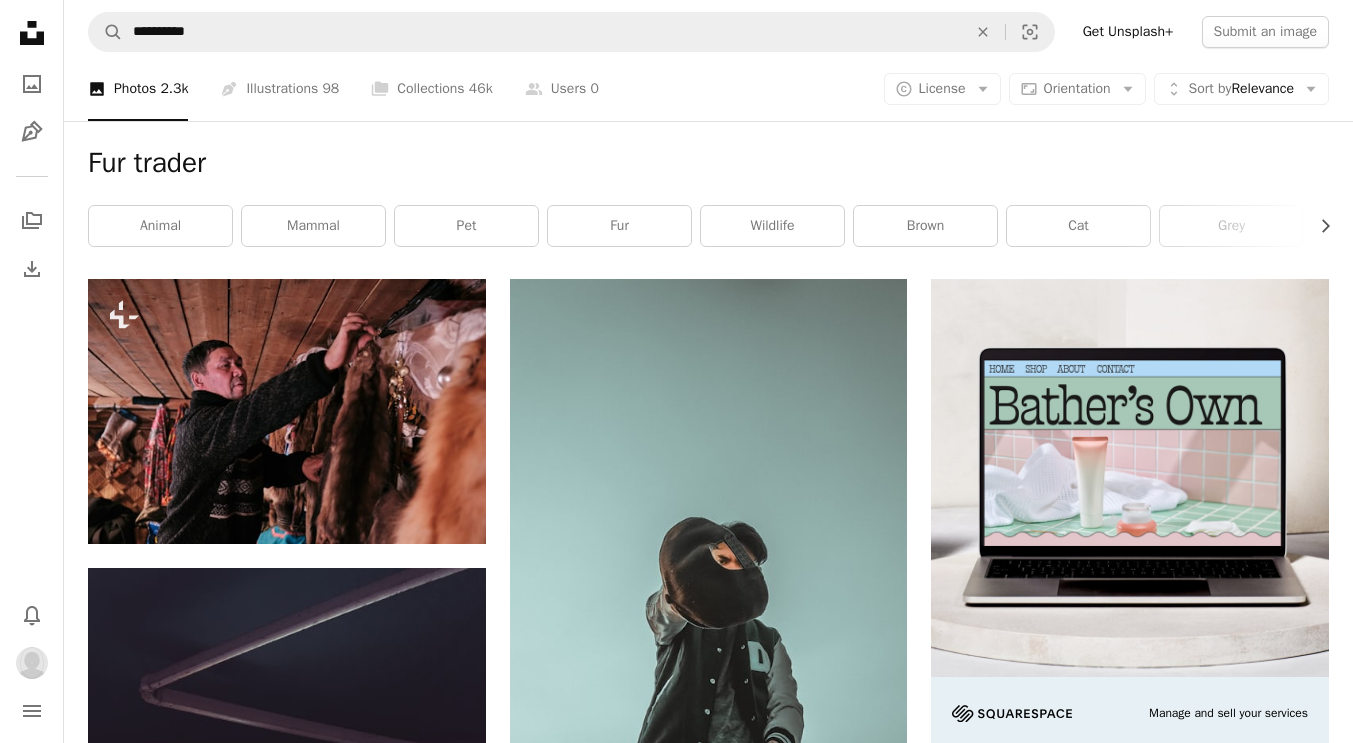scroll, scrollTop: 220, scrollLeft: 0, axis: vertical 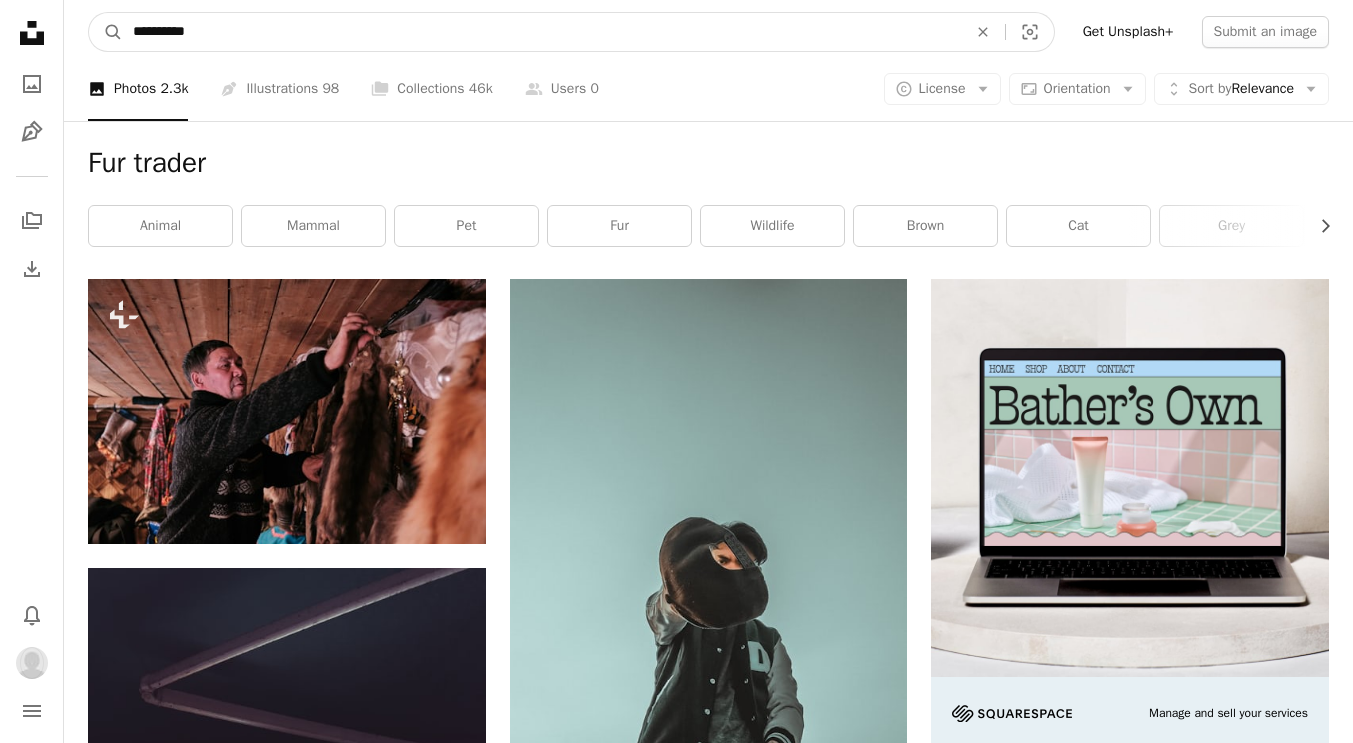 drag, startPoint x: 199, startPoint y: 37, endPoint x: 75, endPoint y: 36, distance: 124.004036 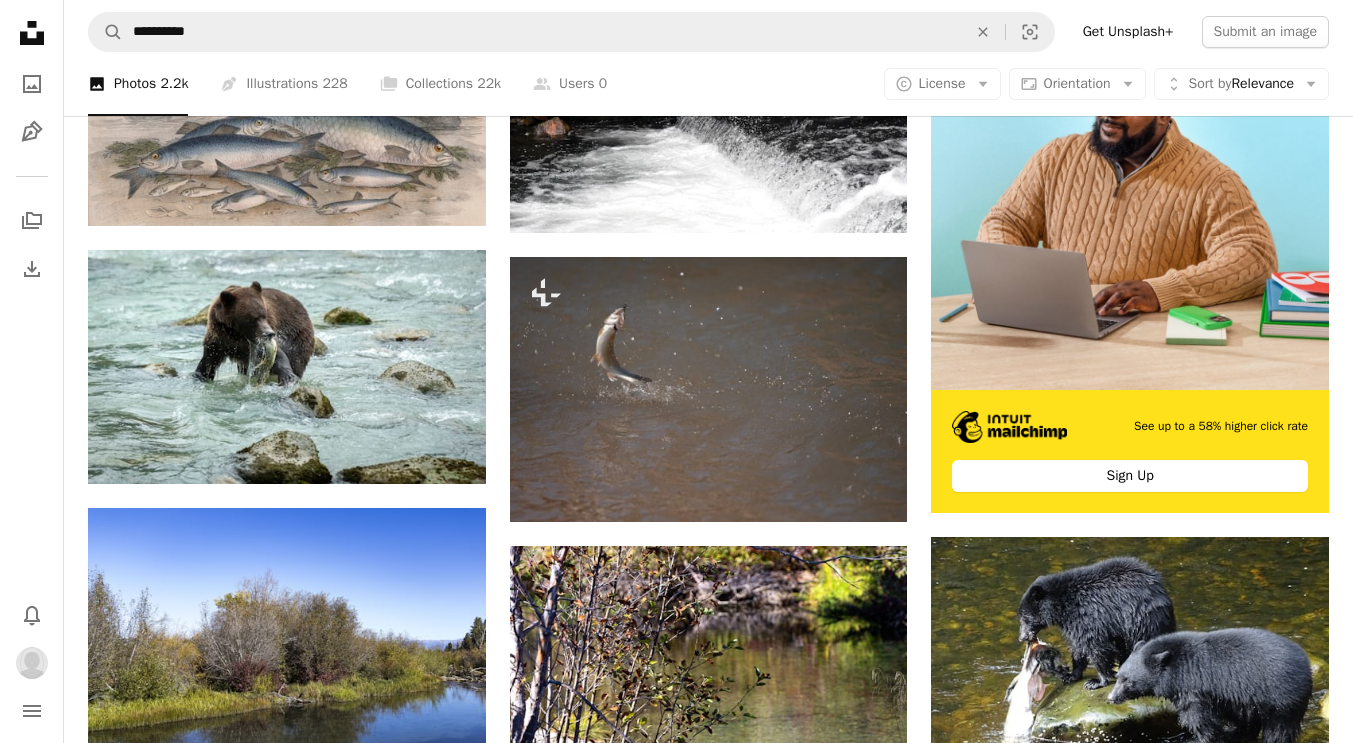 scroll, scrollTop: 0, scrollLeft: 0, axis: both 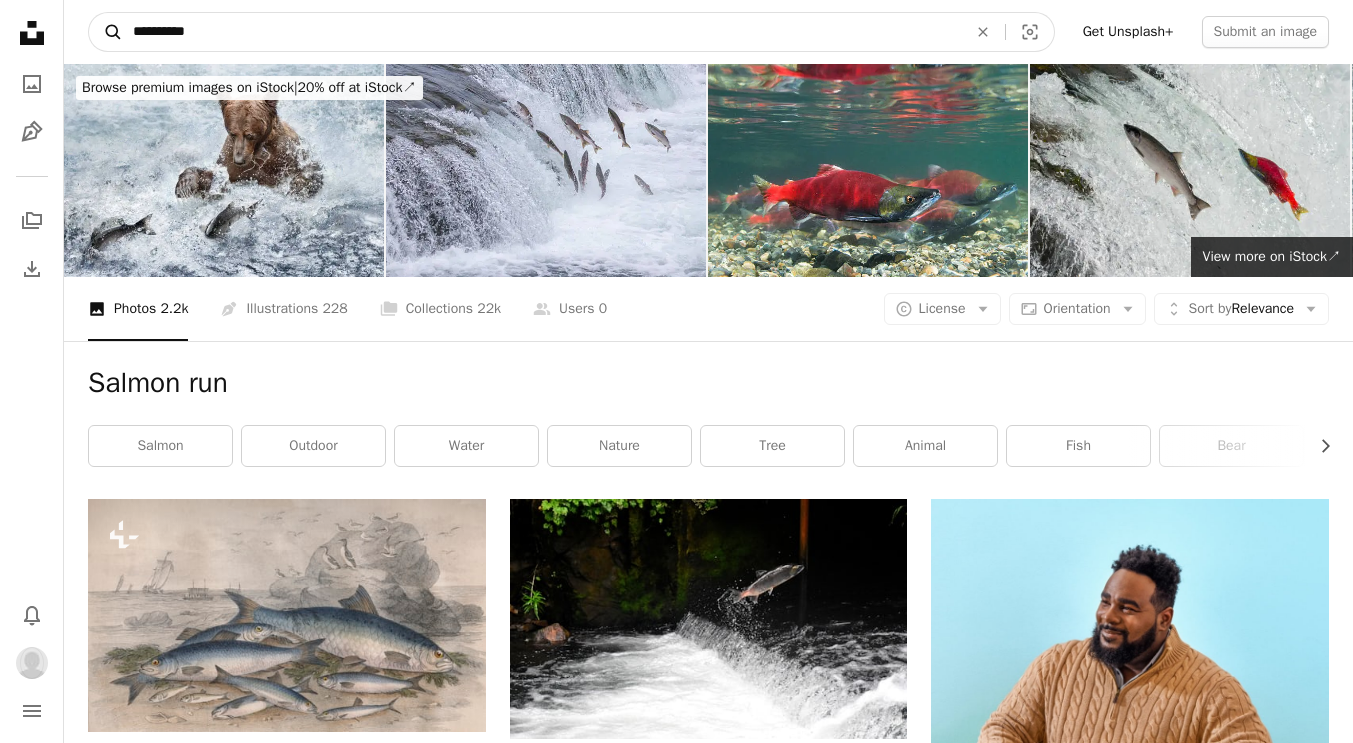 drag, startPoint x: 294, startPoint y: 22, endPoint x: 97, endPoint y: 39, distance: 197.73215 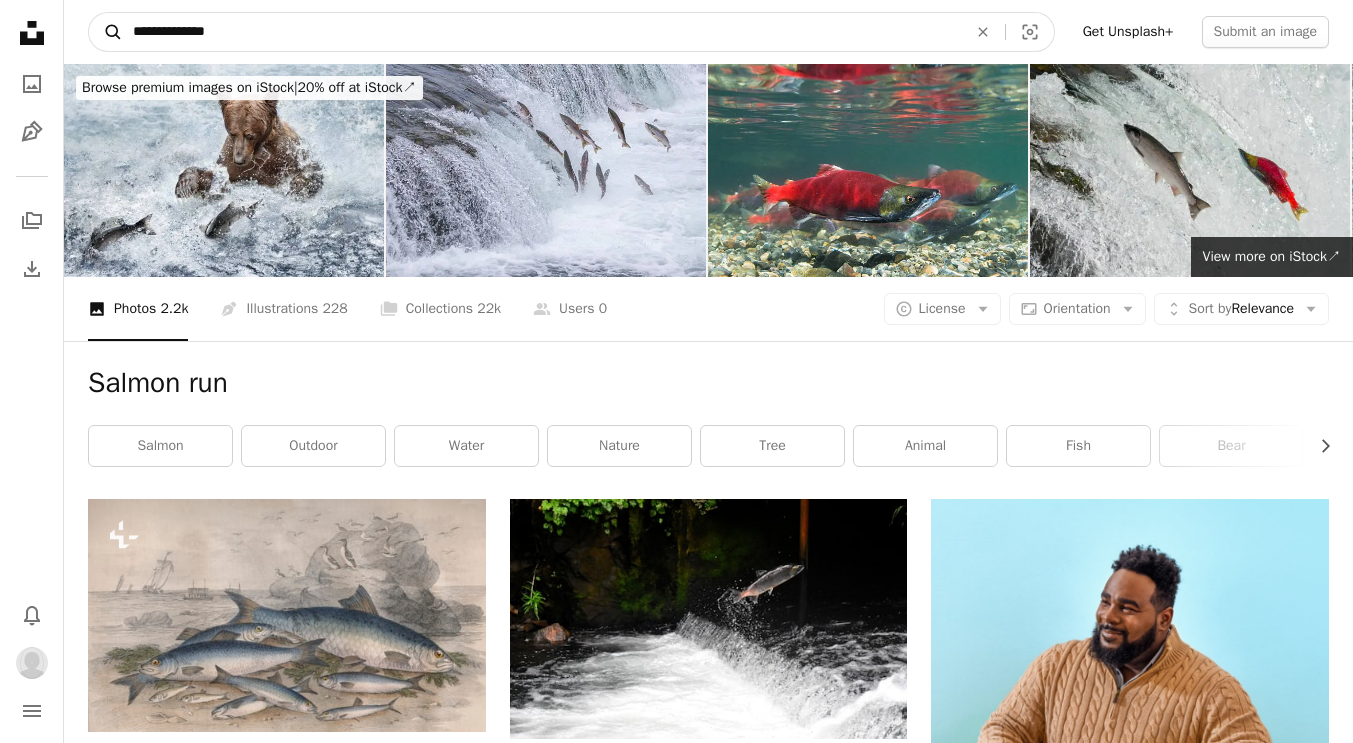 type on "**********" 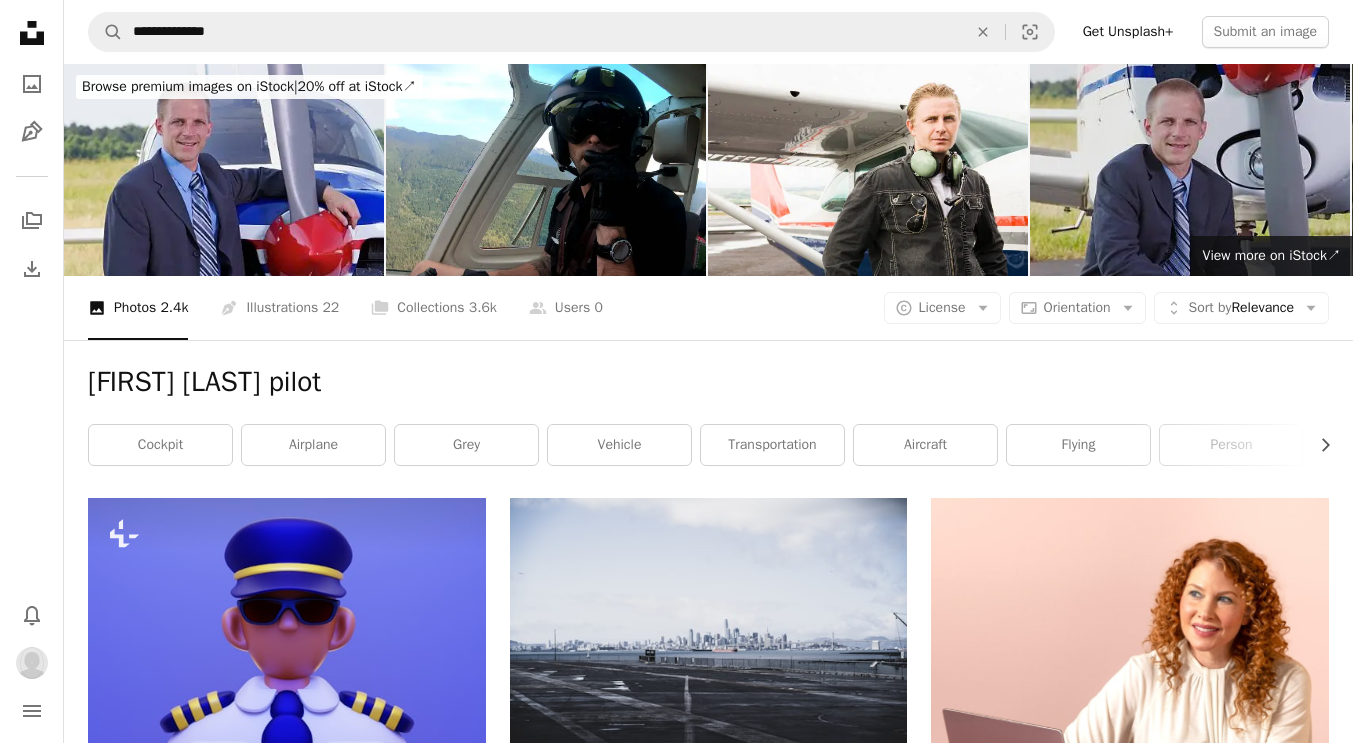 scroll, scrollTop: 0, scrollLeft: 0, axis: both 